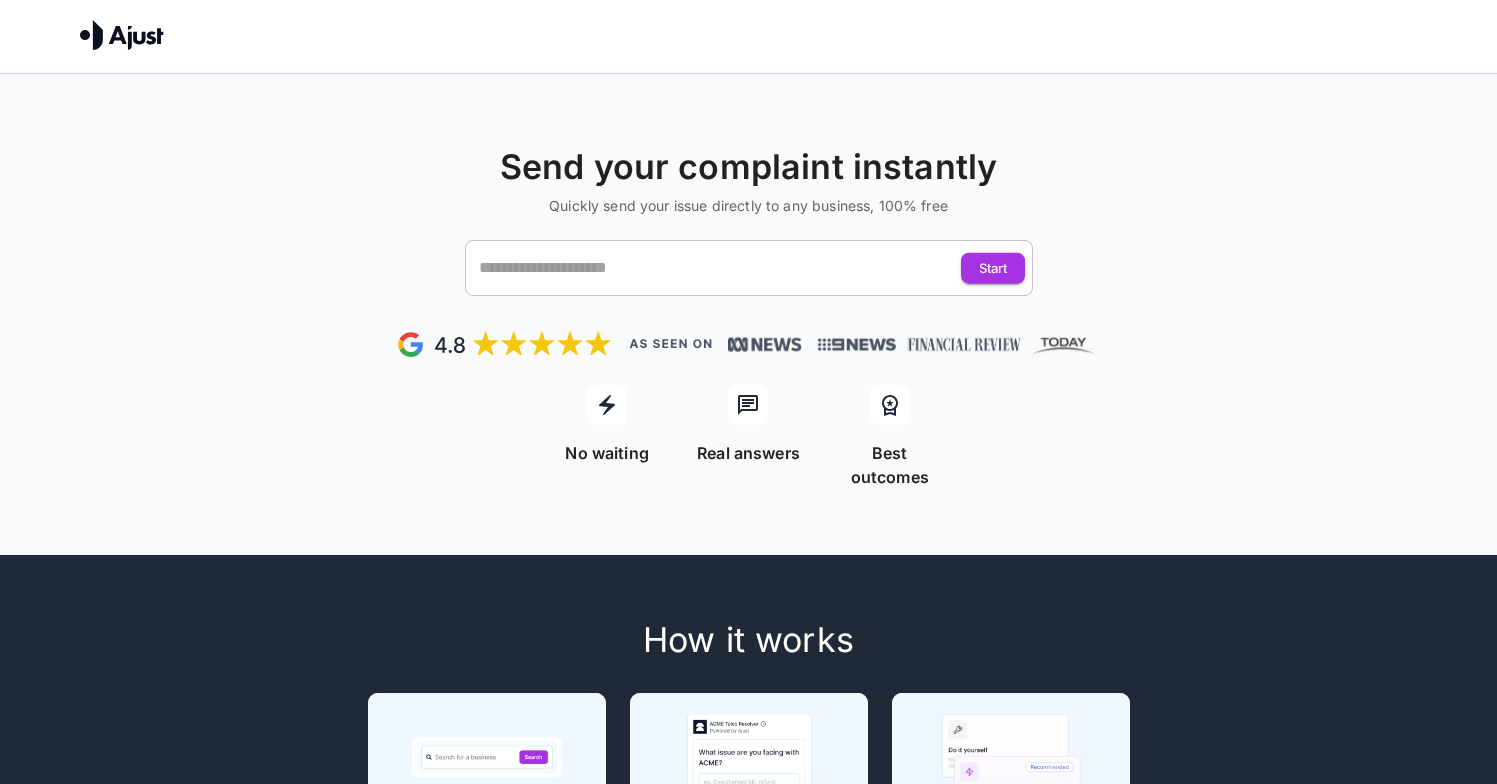 scroll, scrollTop: 0, scrollLeft: 0, axis: both 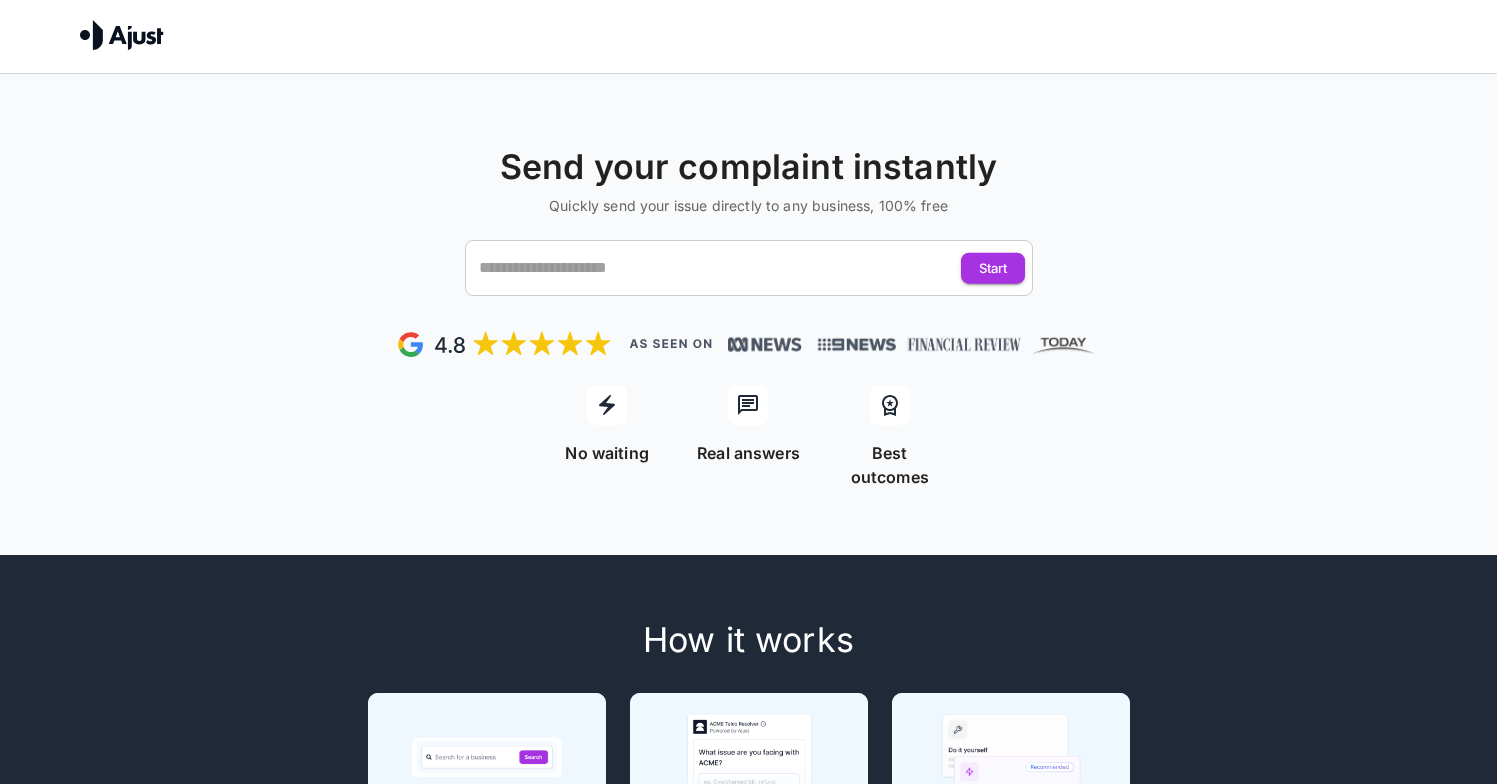 click on "Send your complaint instantly Quickly send your issue directly to any business, 100% free ​ Start" at bounding box center (748, 221) 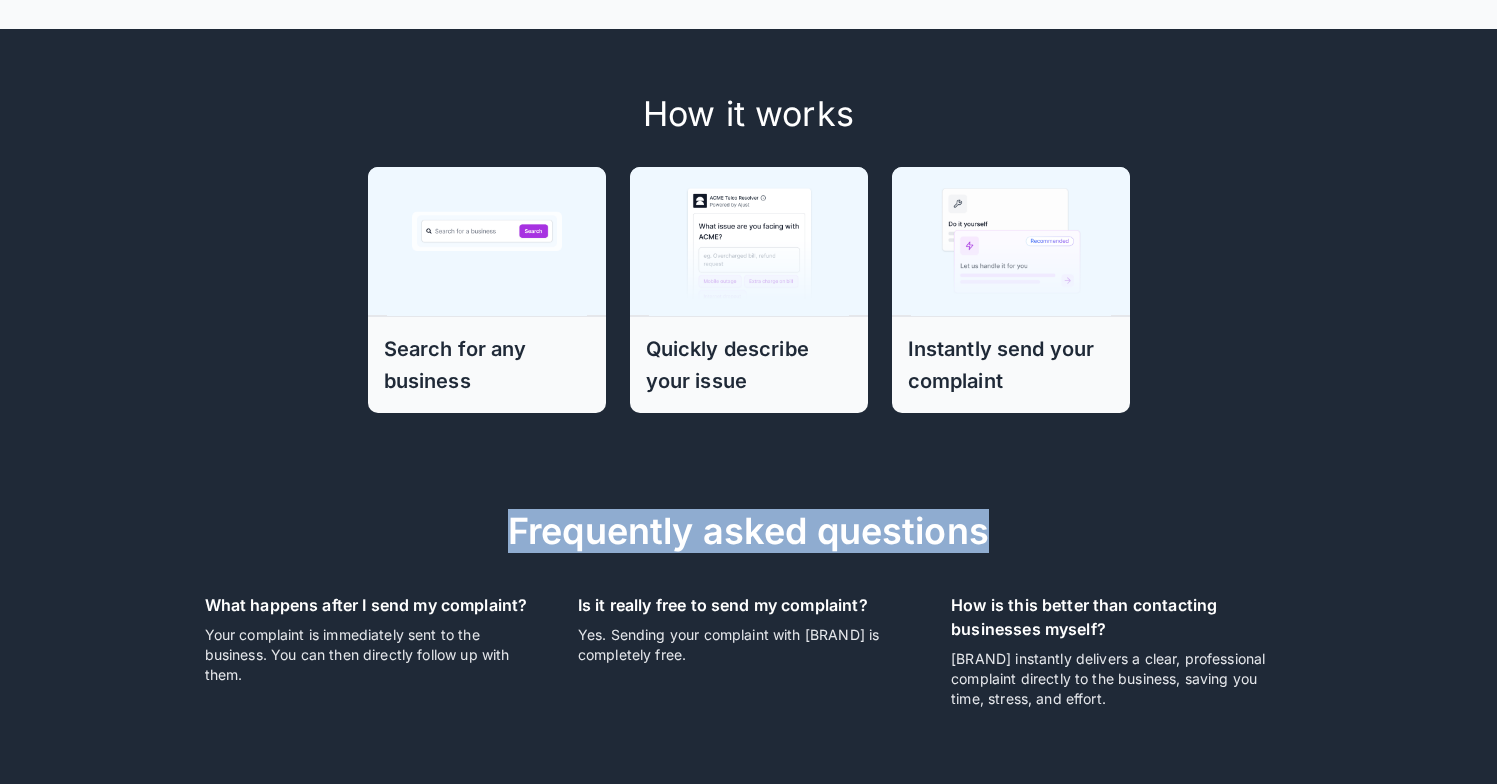 drag, startPoint x: 539, startPoint y: 501, endPoint x: 1150, endPoint y: 507, distance: 611.0295 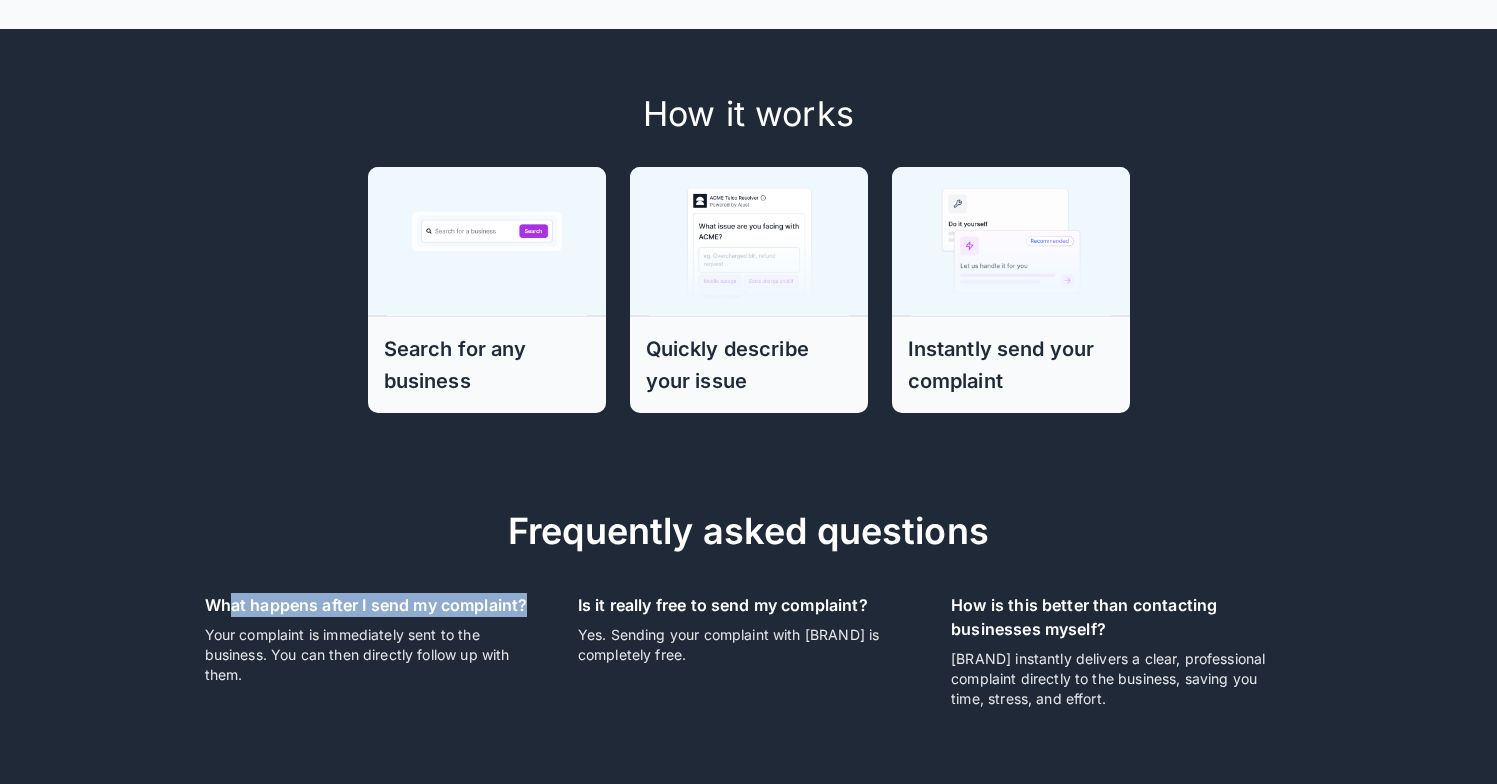 drag, startPoint x: 540, startPoint y: 578, endPoint x: 227, endPoint y: 569, distance: 313.12936 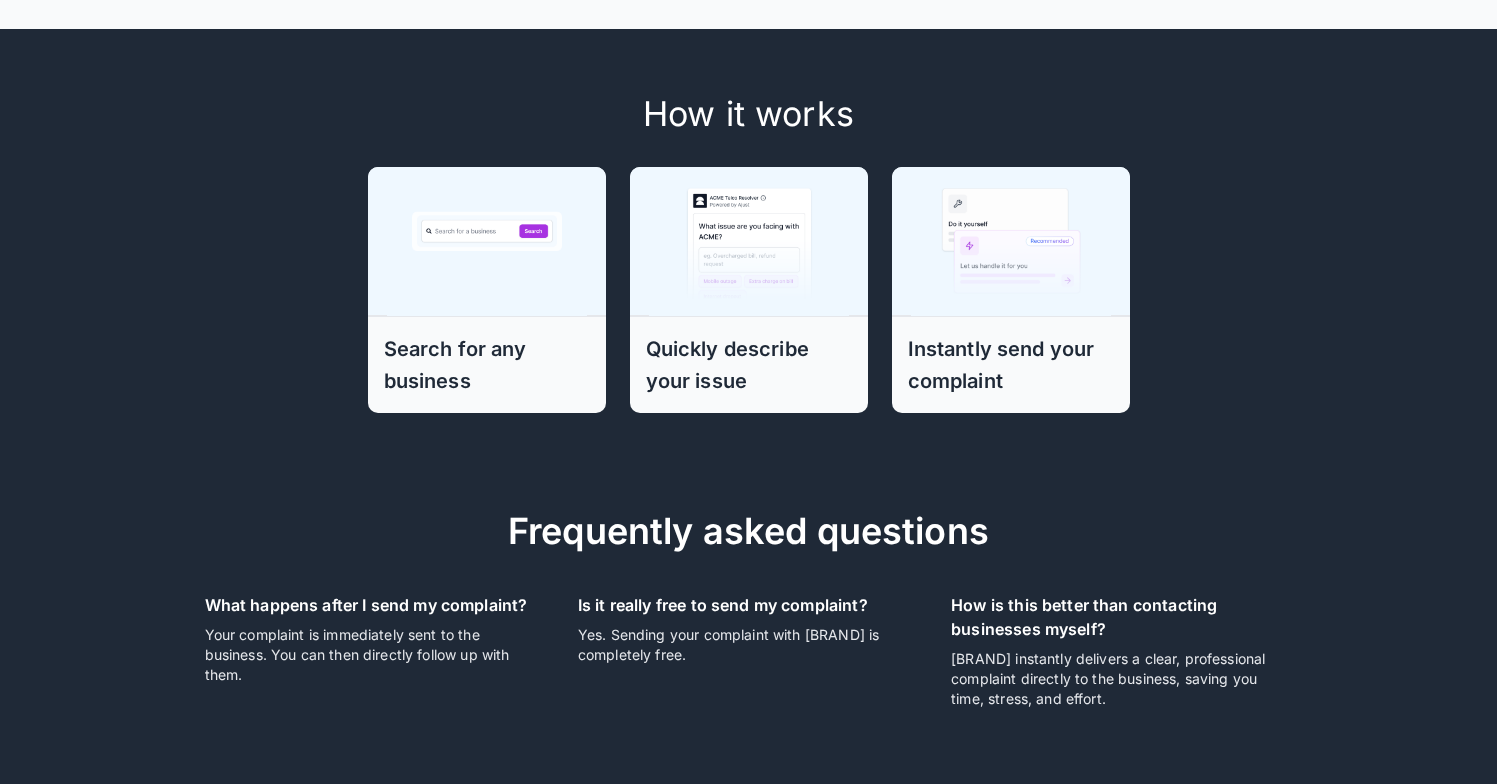 click on "How it works Search for any business Quickly describe your issue Instantly send your complaint Frequently asked questions What happens after I send my complaint? Your complaint is immediately sent to the business. You can then directly follow up with them. Is it really free to send my complaint? Yes. Sending your complaint with [BRAND] is completely free. How is this better than contacting businesses myself? [BRAND] instantly delivers a clear, professional complaint directly to the business, saving you time, stress, and effort." at bounding box center (749, 385) 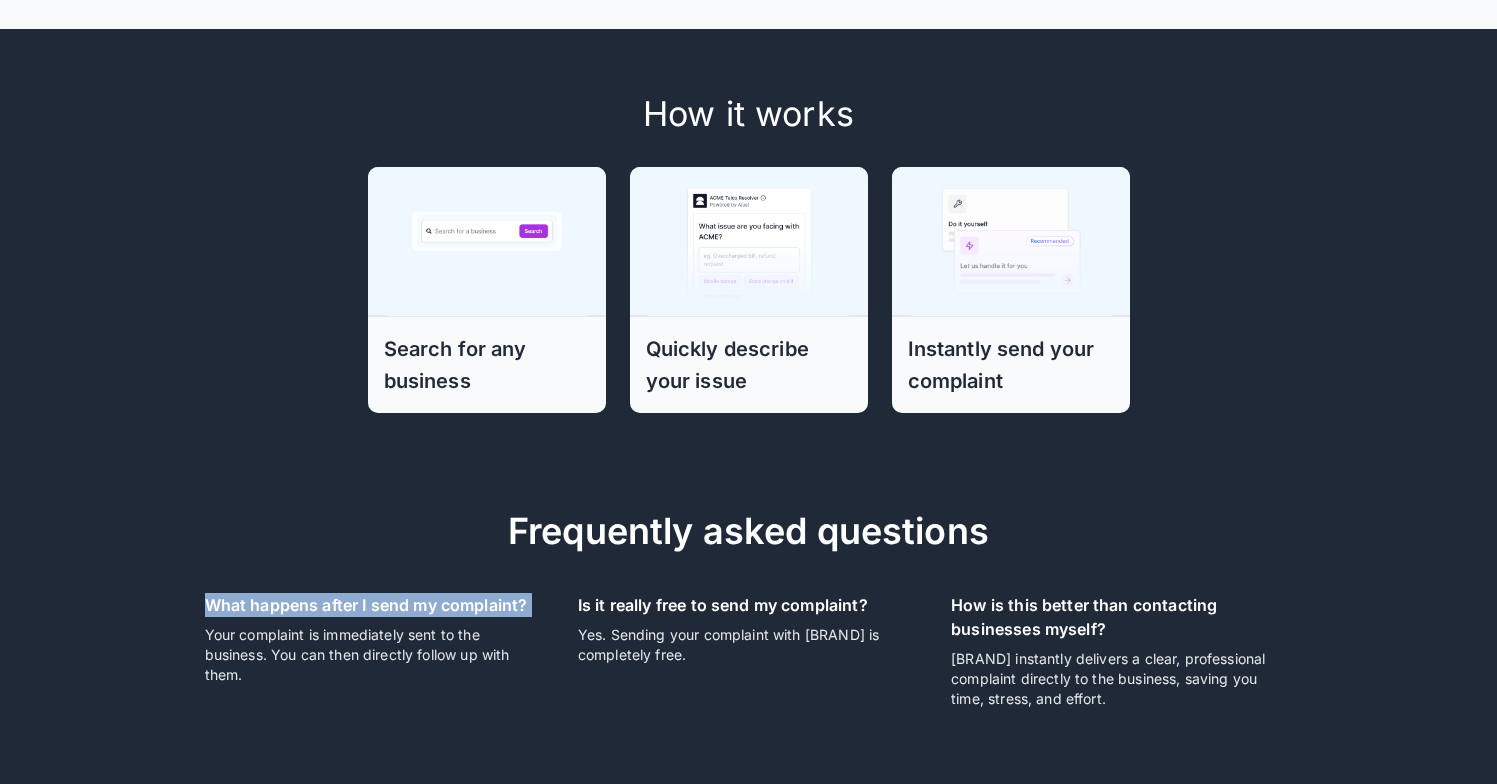 drag, startPoint x: 178, startPoint y: 581, endPoint x: 505, endPoint y: 594, distance: 327.2583 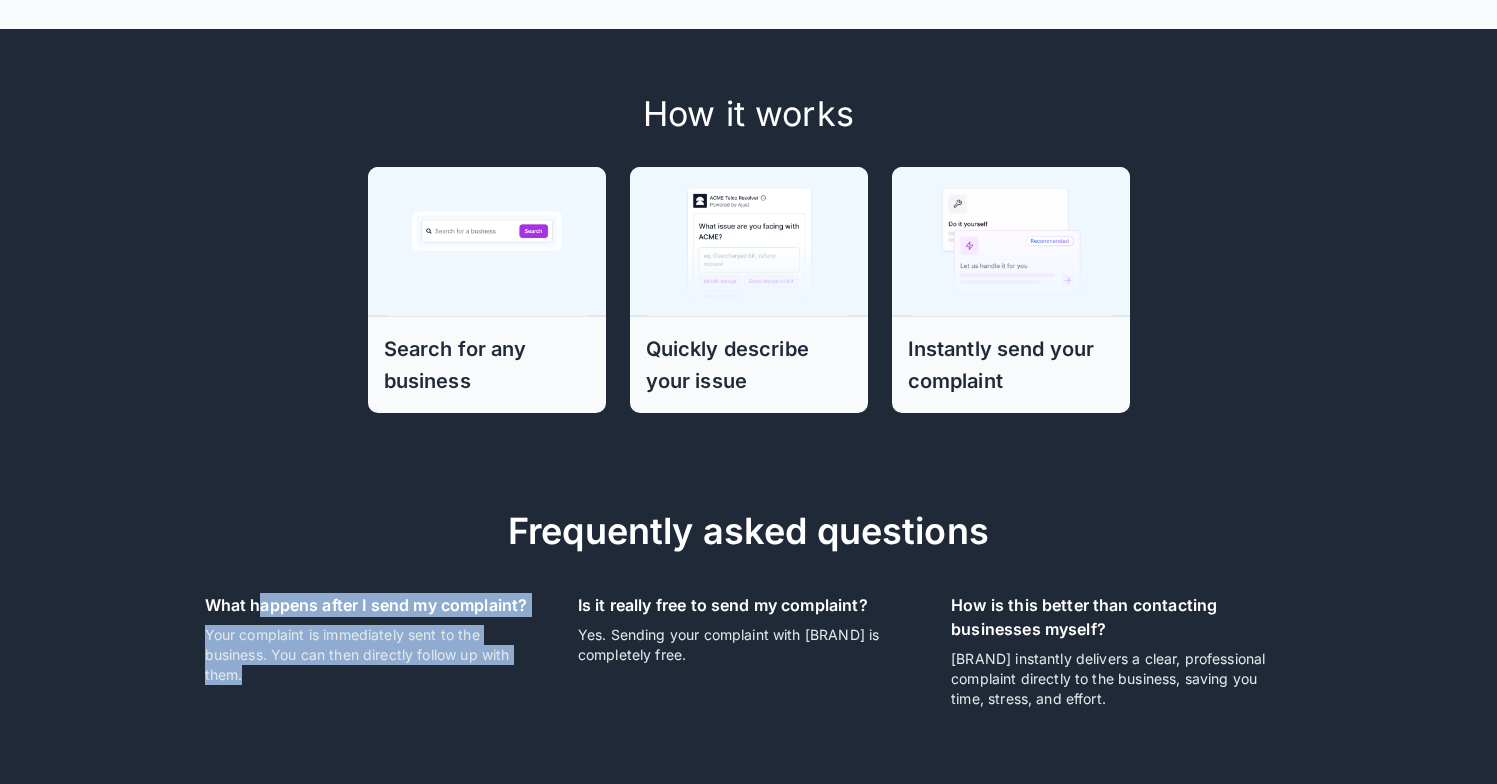 drag, startPoint x: 428, startPoint y: 611, endPoint x: 236, endPoint y: 570, distance: 196.32881 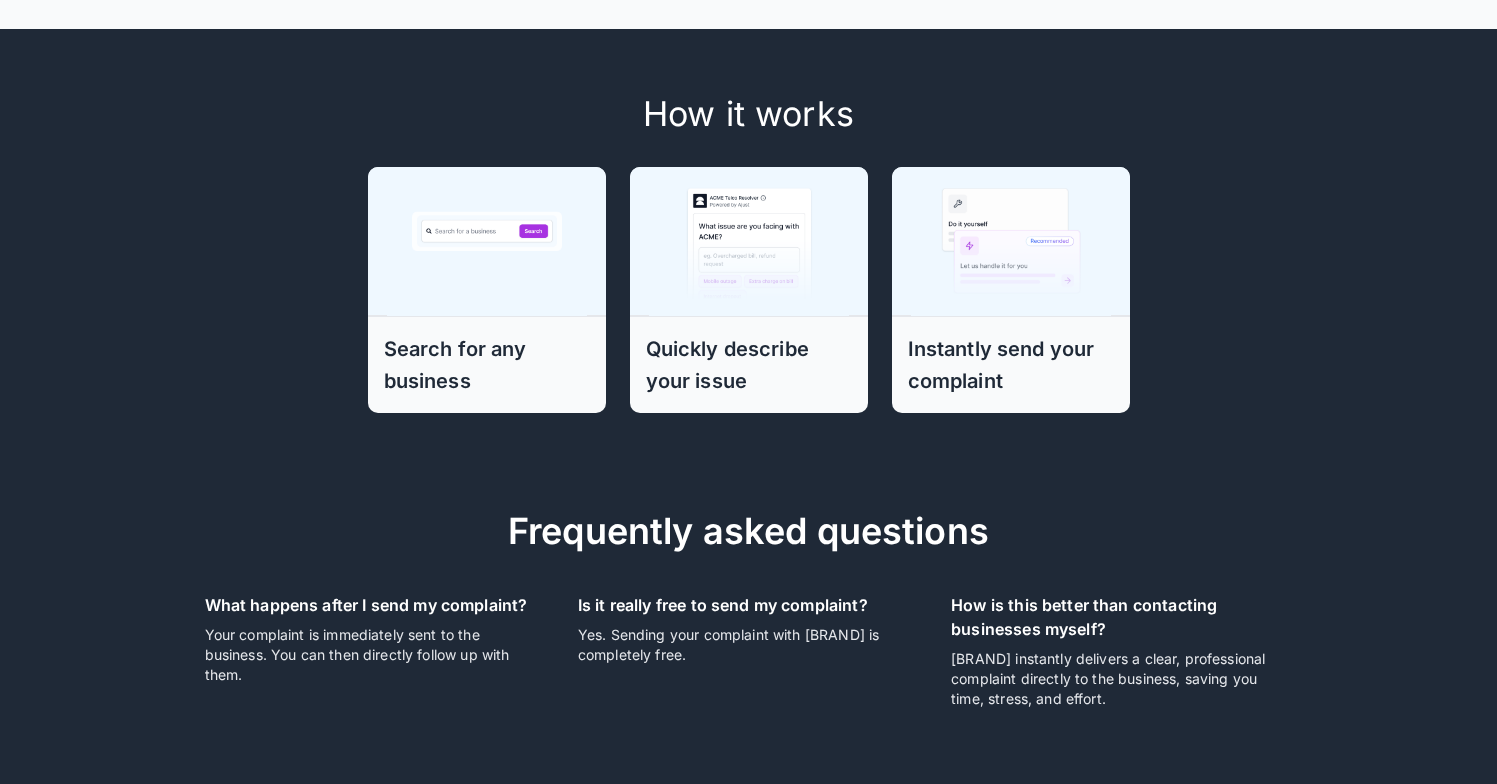 click on "What happens after I send my complaint?" at bounding box center [375, 605] 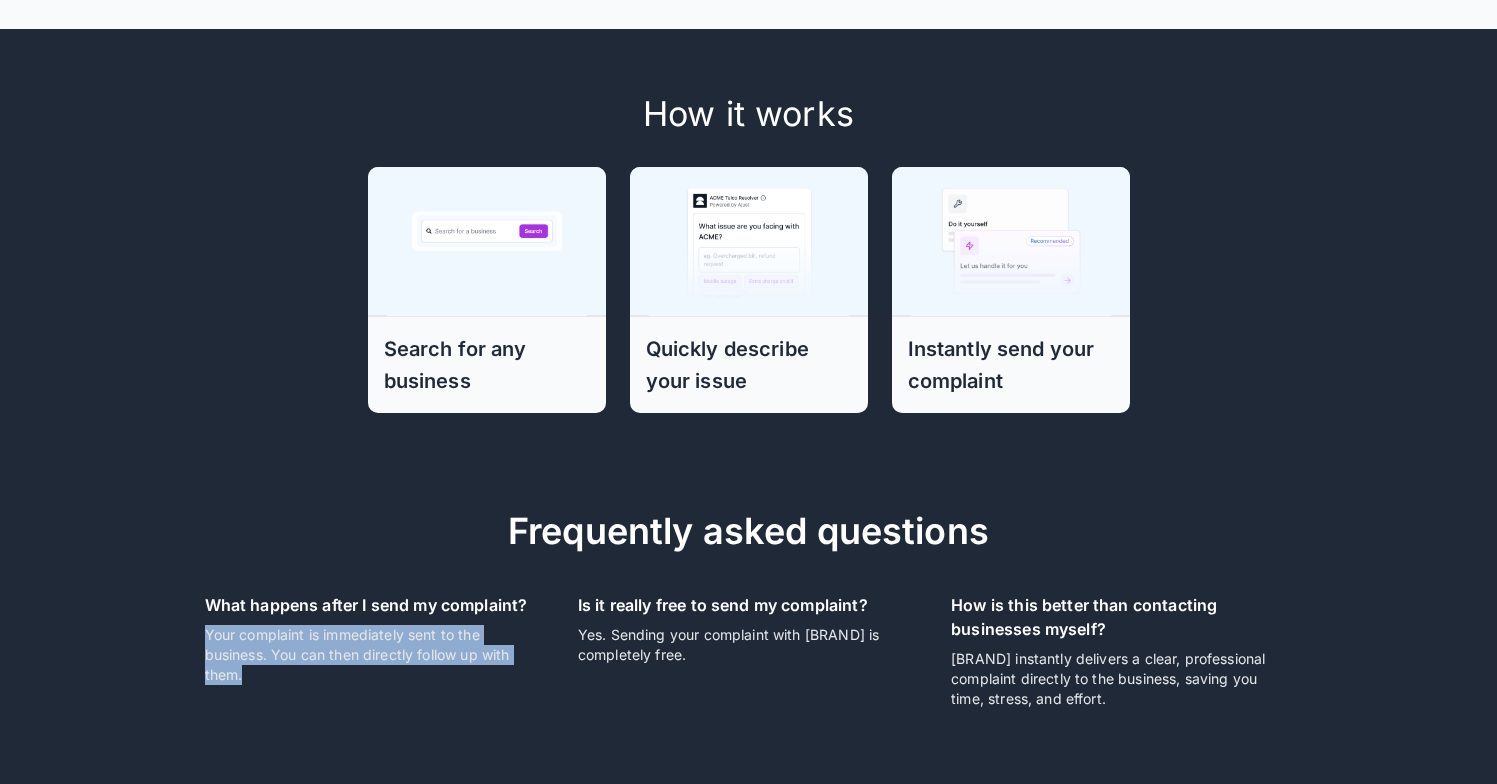 drag, startPoint x: 237, startPoint y: 599, endPoint x: 426, endPoint y: 644, distance: 194.2833 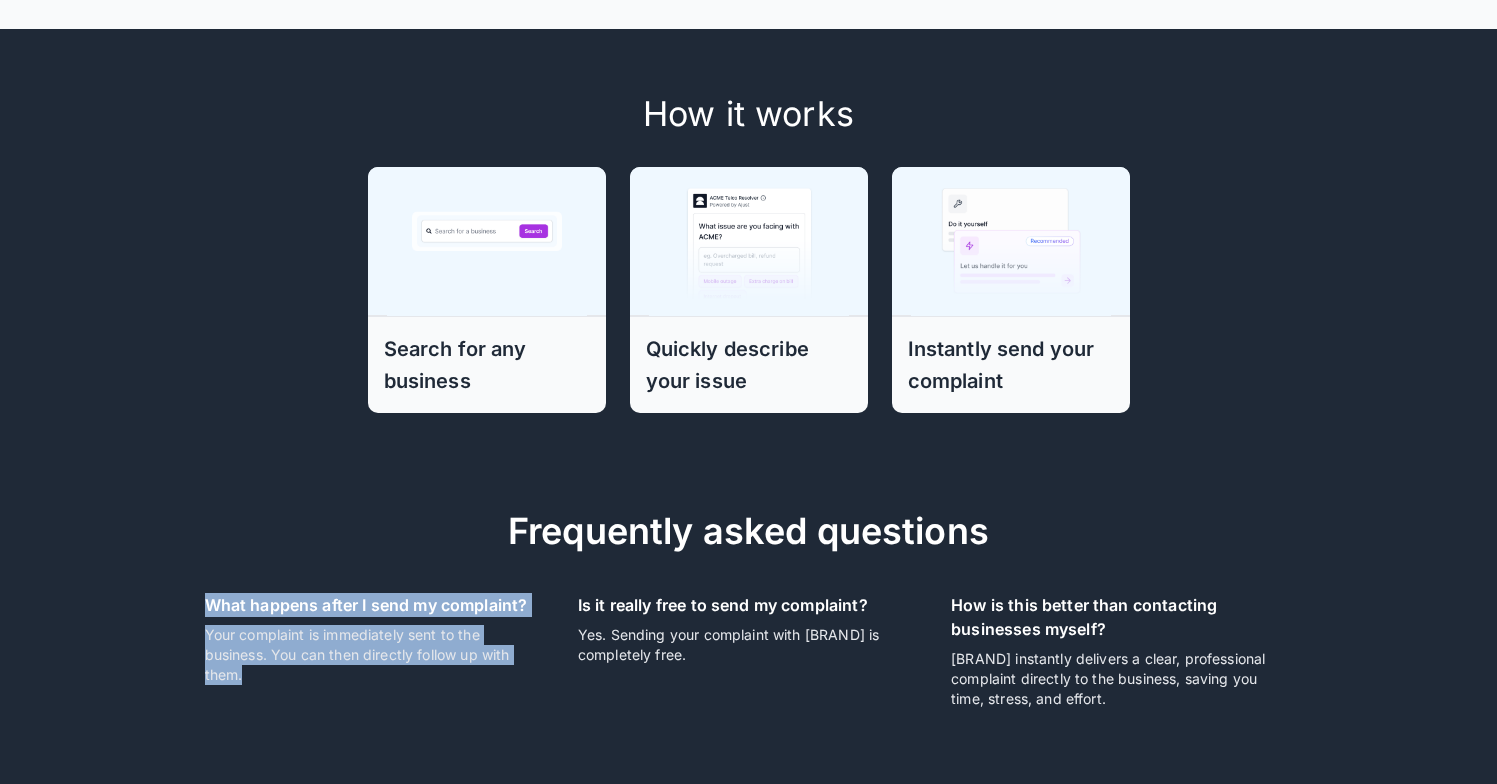 drag, startPoint x: 471, startPoint y: 655, endPoint x: 223, endPoint y: 561, distance: 265.2169 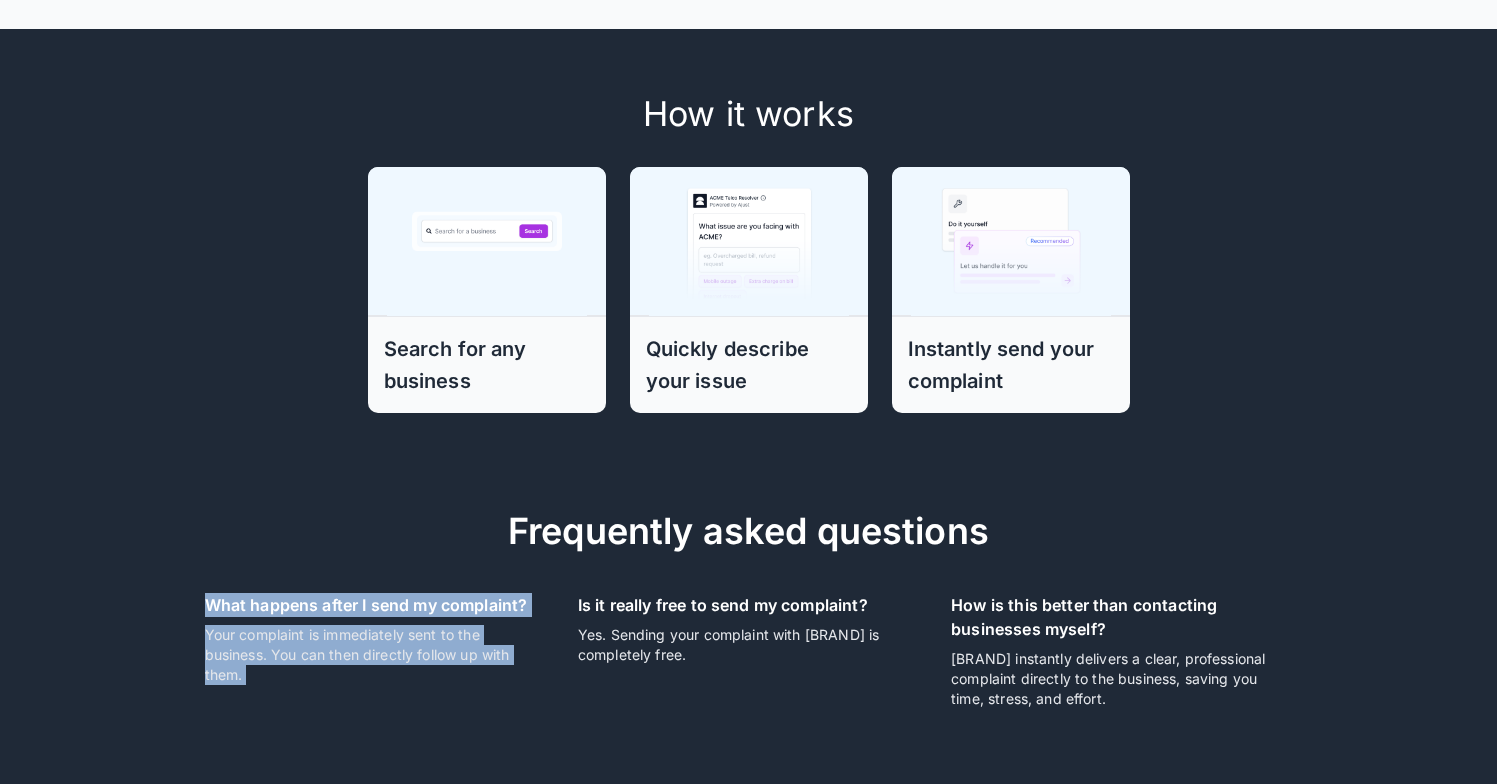 drag, startPoint x: 223, startPoint y: 561, endPoint x: 494, endPoint y: 657, distance: 287.5013 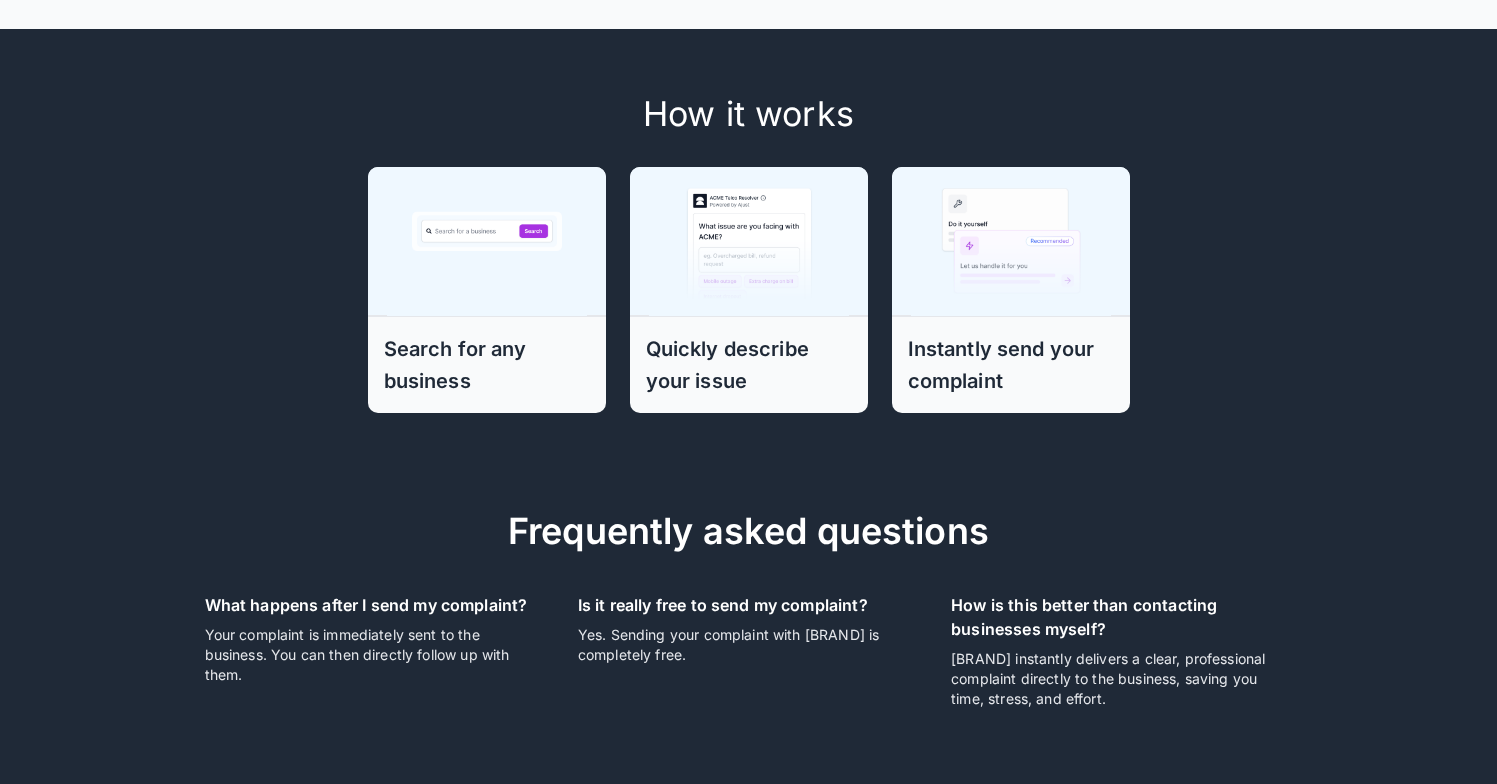 click on "Frequently asked questions" at bounding box center [749, 531] 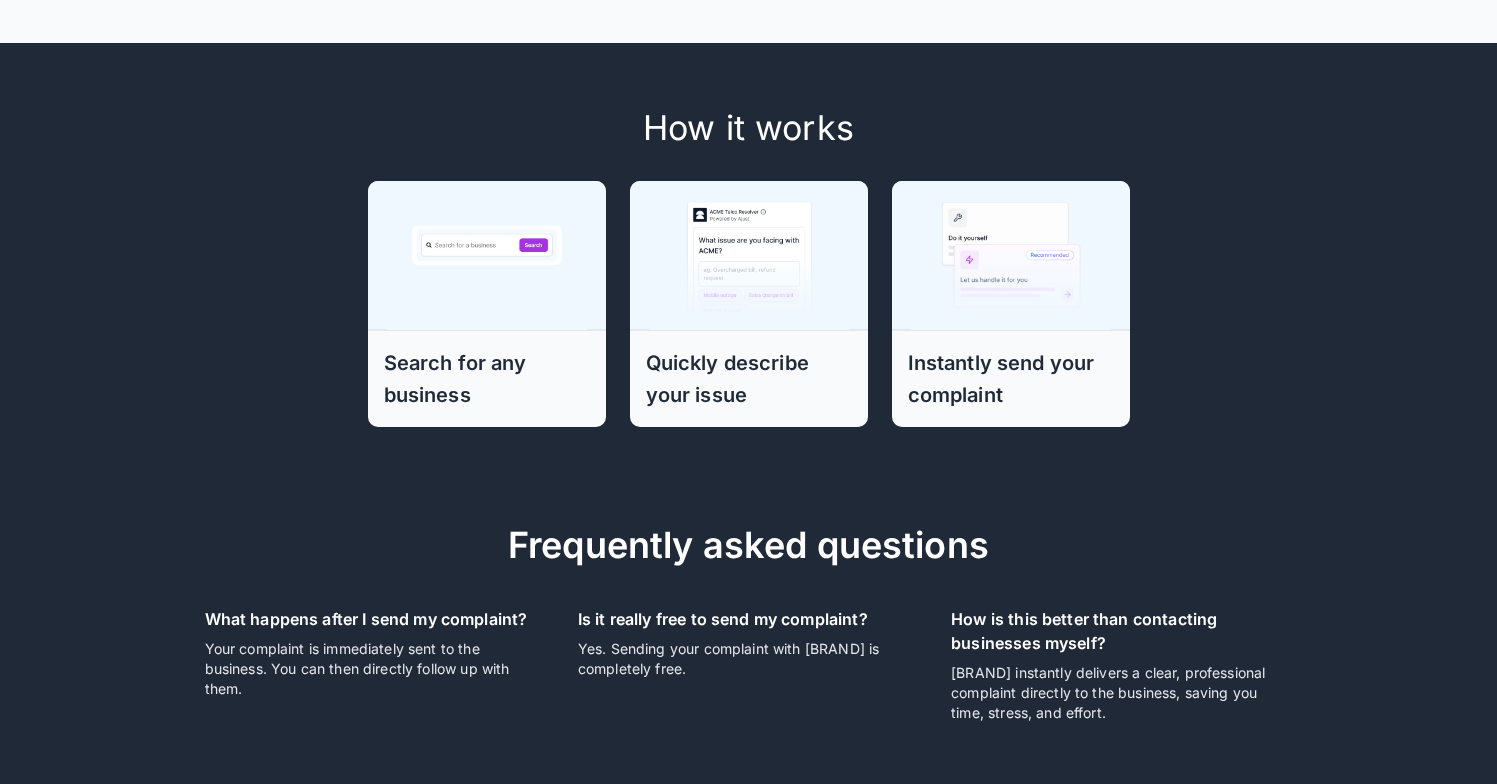 scroll, scrollTop: 530, scrollLeft: 0, axis: vertical 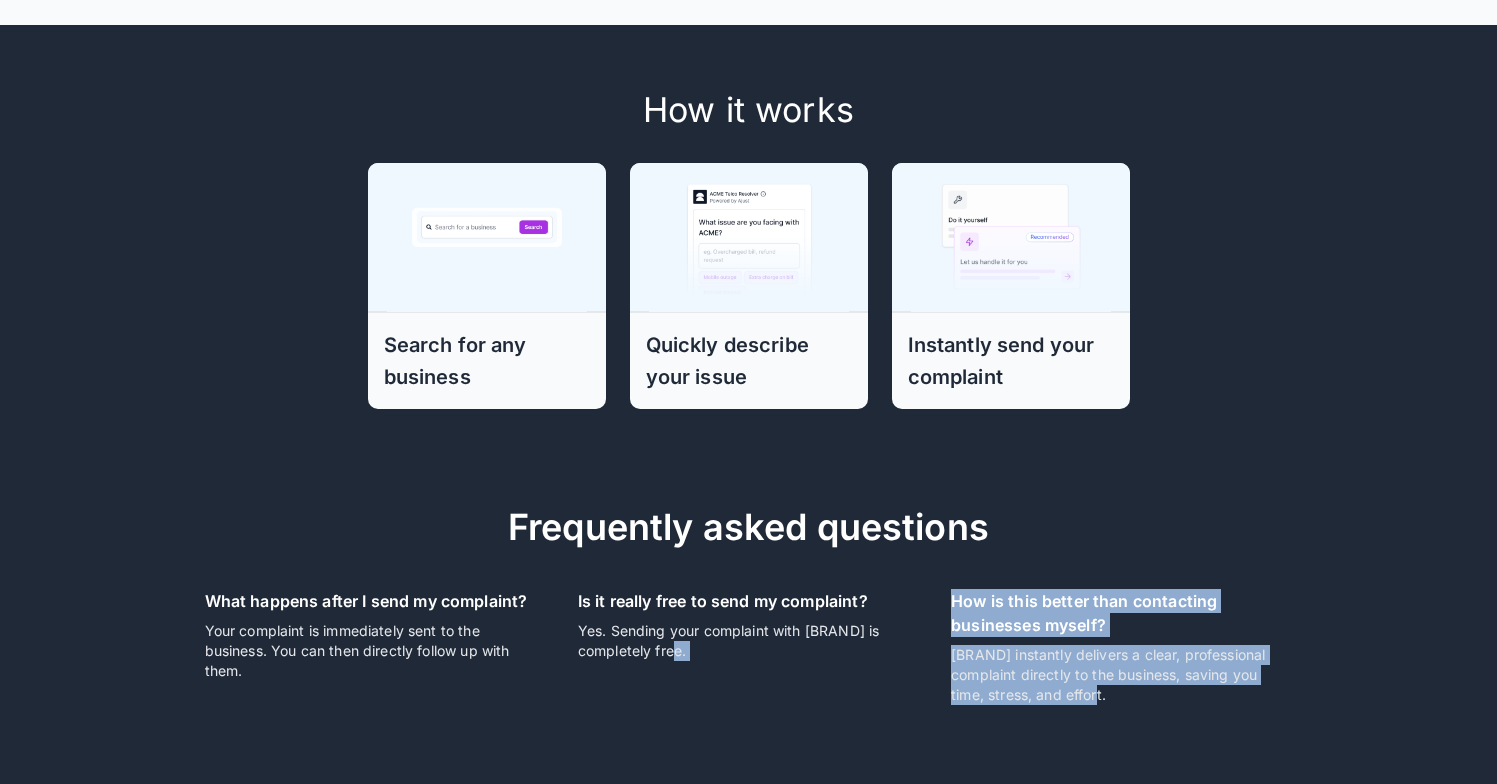 drag, startPoint x: 1139, startPoint y: 665, endPoint x: 926, endPoint y: 625, distance: 216.72333 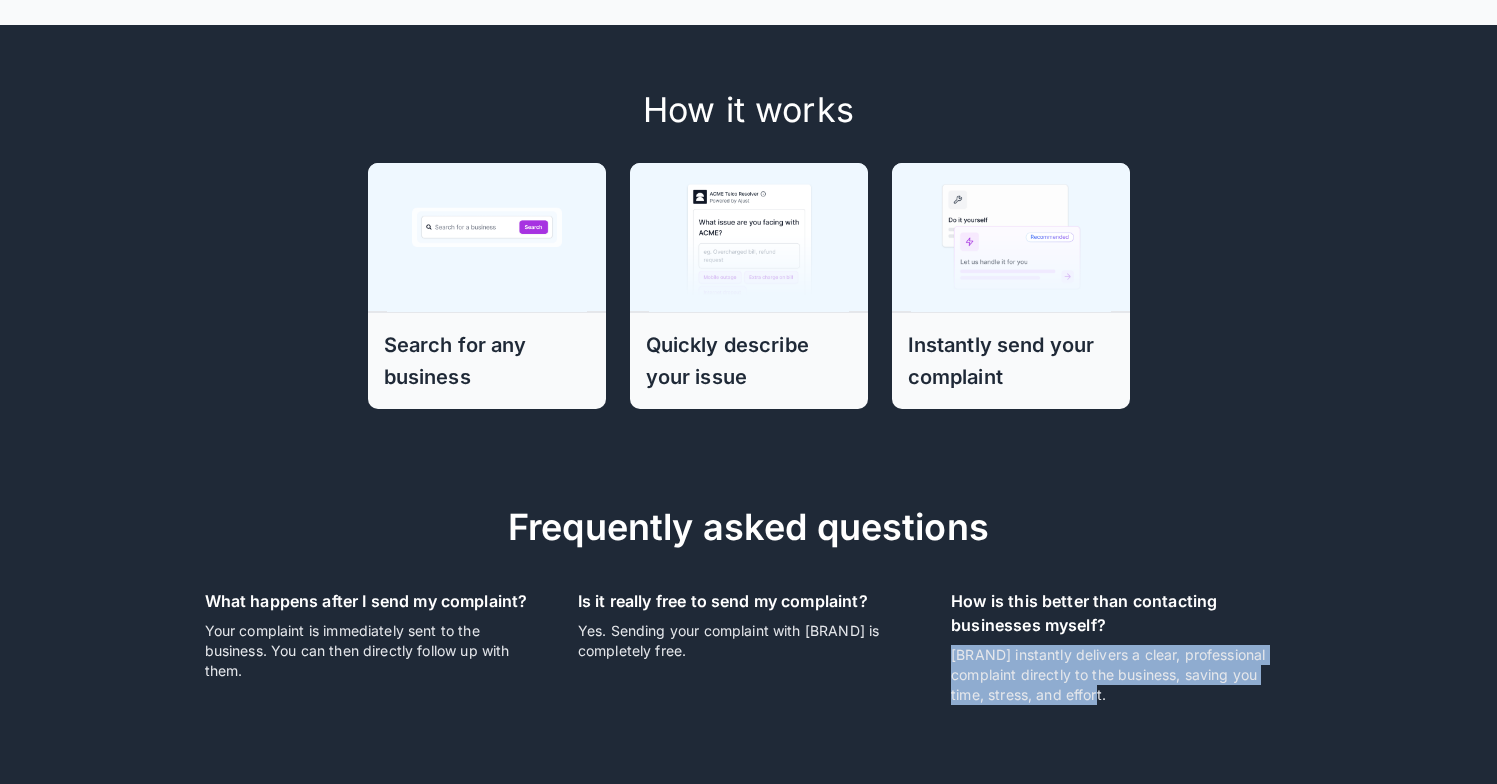 drag, startPoint x: 1205, startPoint y: 669, endPoint x: 937, endPoint y: 631, distance: 270.68063 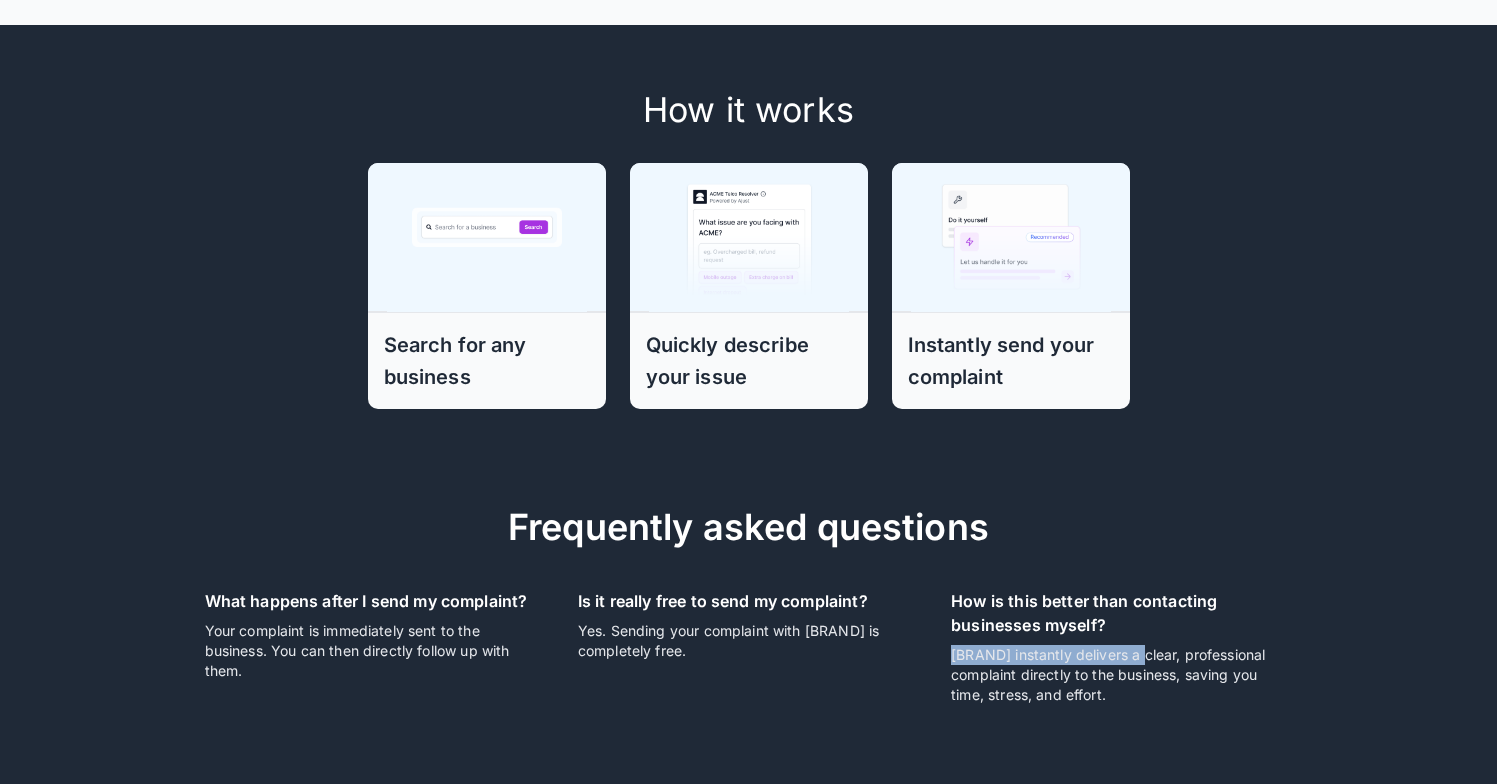 drag, startPoint x: 959, startPoint y: 630, endPoint x: 1139, endPoint y: 634, distance: 180.04443 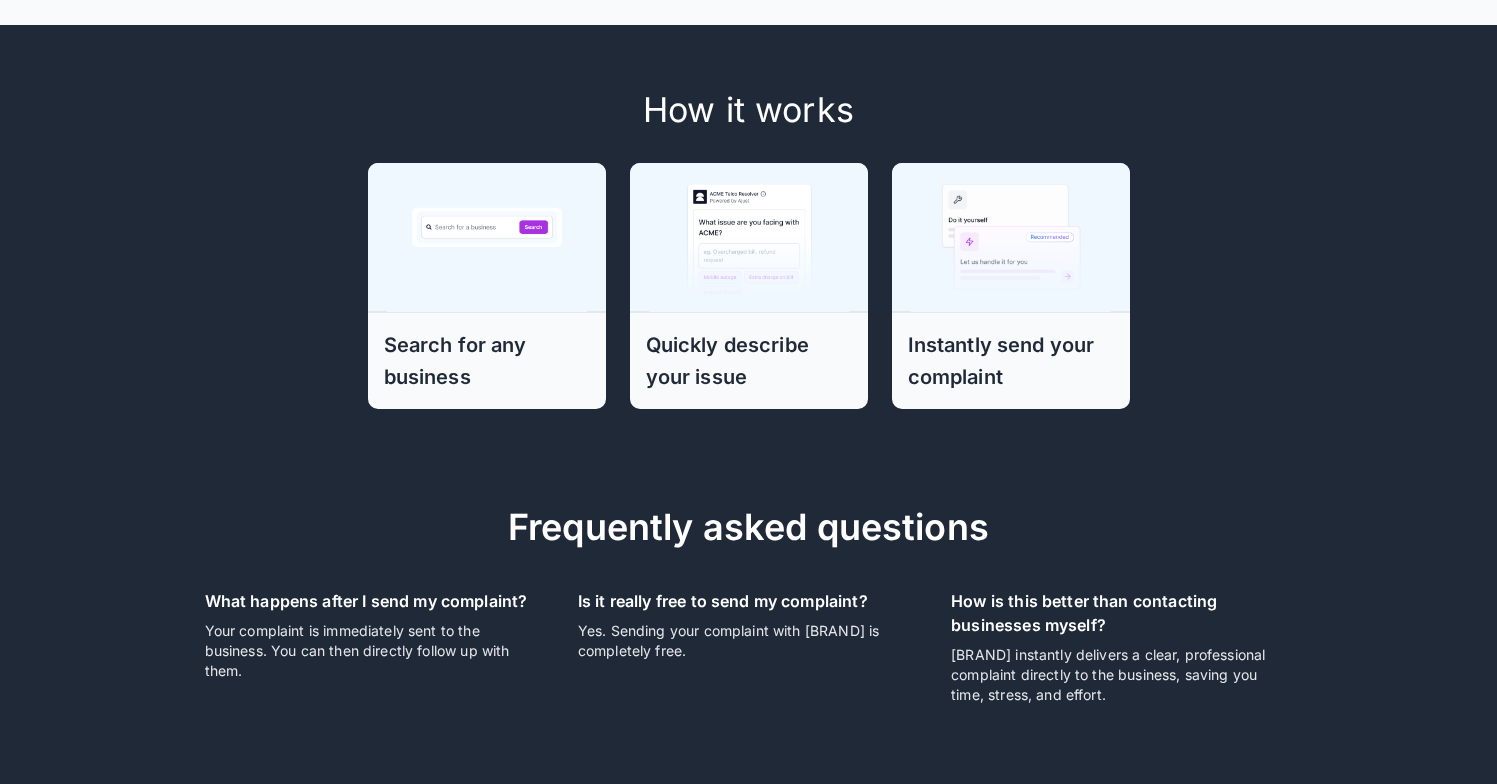 click on "[BRAND] instantly delivers a clear, professional complaint directly to the business, saving you time, stress, and effort." at bounding box center [1121, 675] 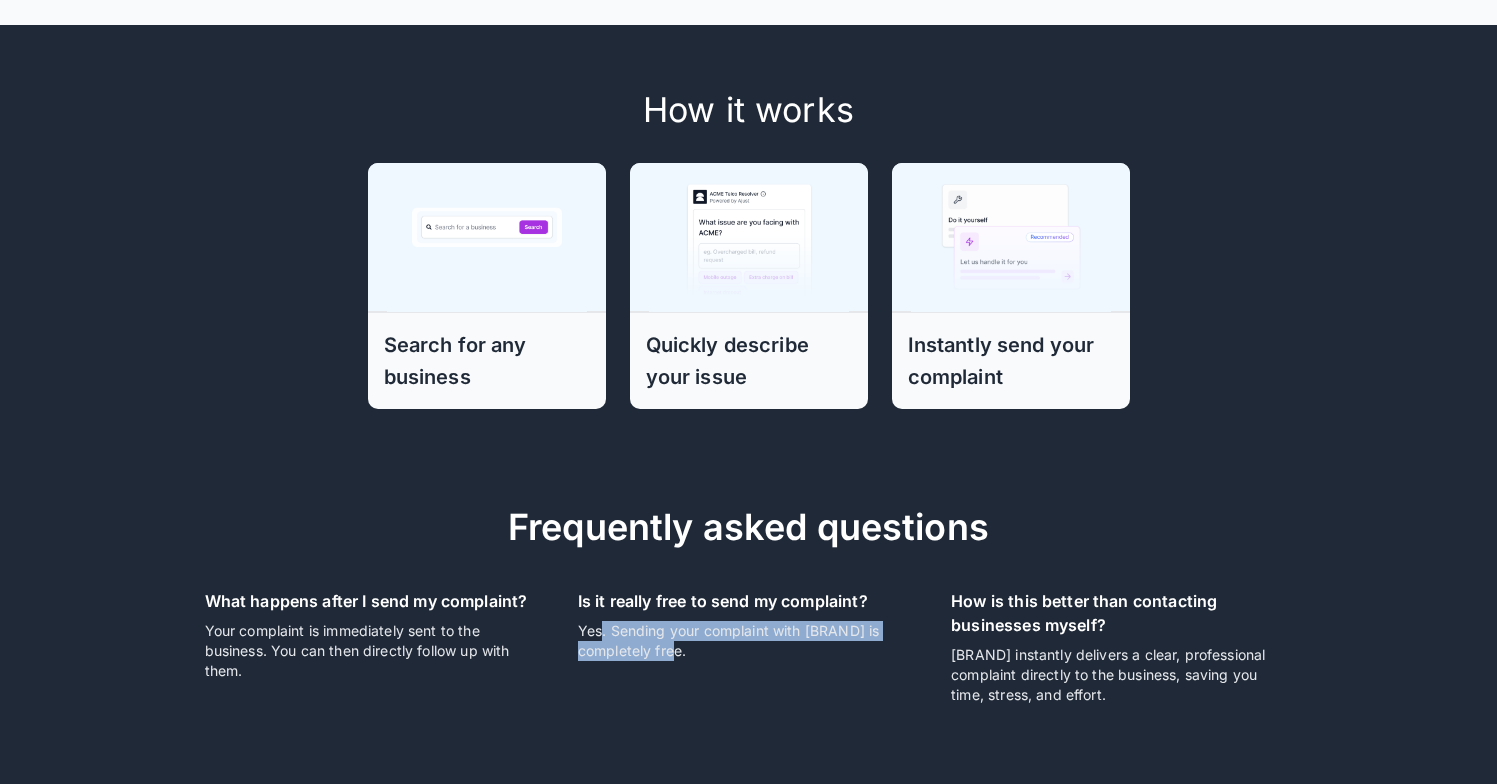 drag, startPoint x: 770, startPoint y: 631, endPoint x: 604, endPoint y: 605, distance: 168.0238 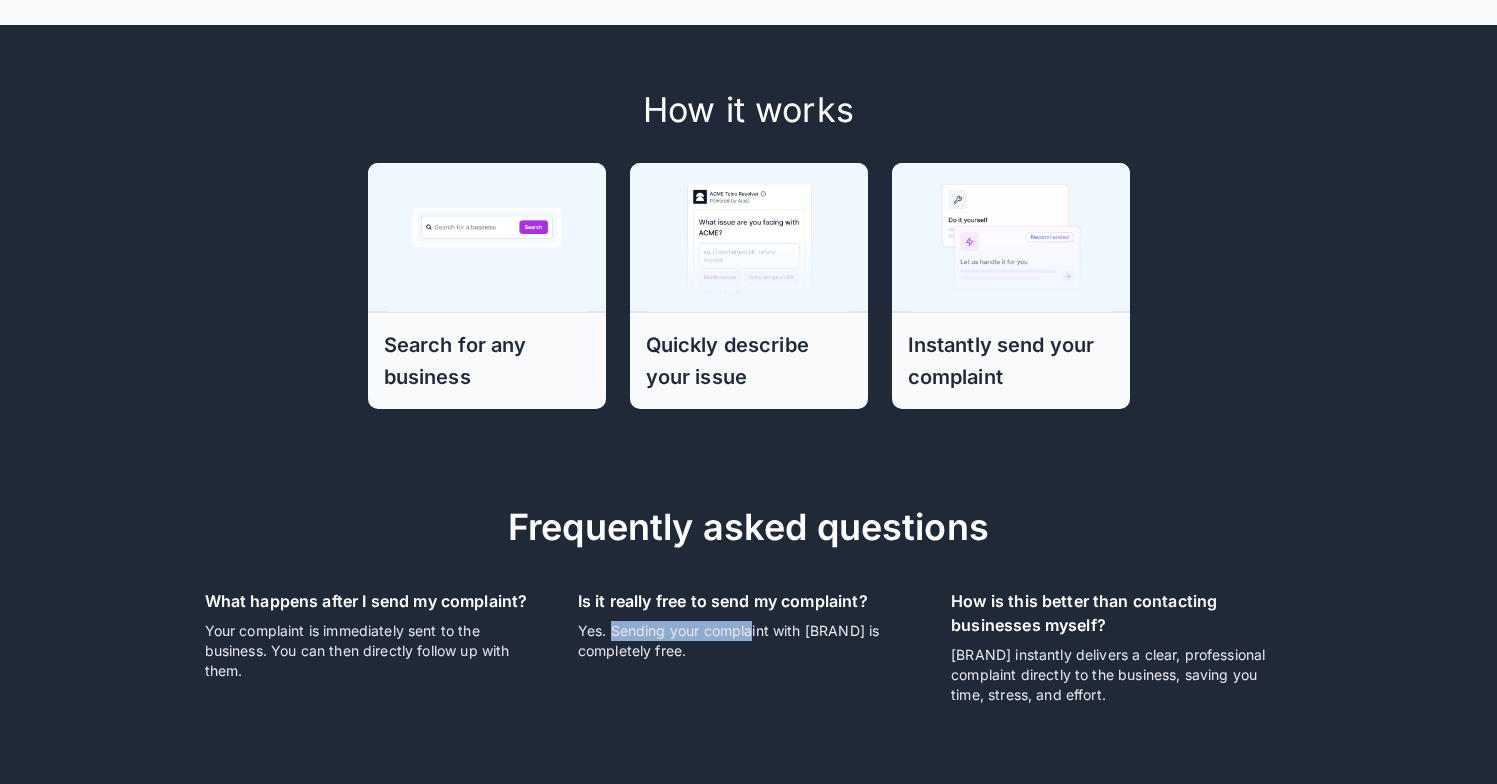 drag, startPoint x: 717, startPoint y: 608, endPoint x: 858, endPoint y: 613, distance: 141.08862 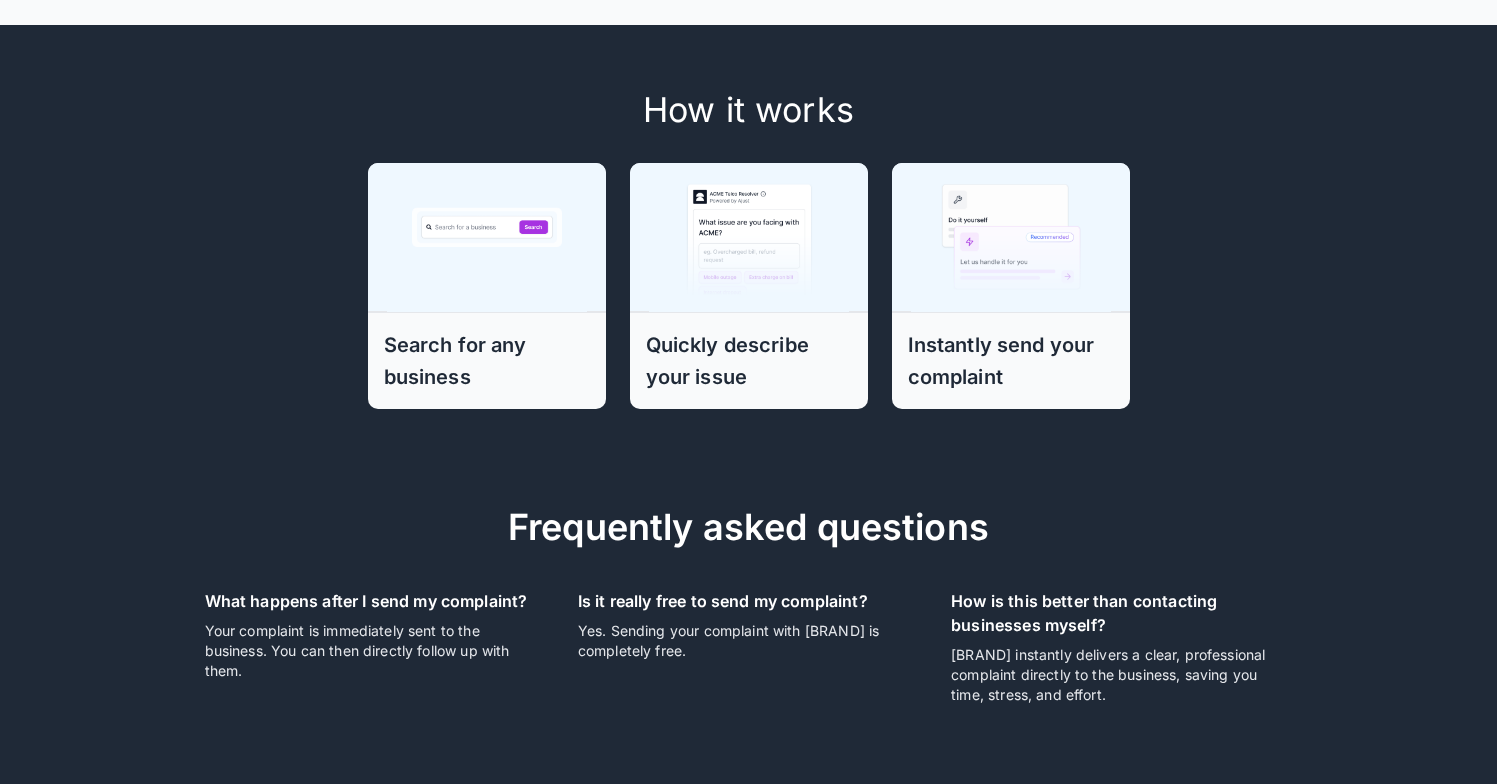 drag, startPoint x: 858, startPoint y: 613, endPoint x: 699, endPoint y: 613, distance: 159 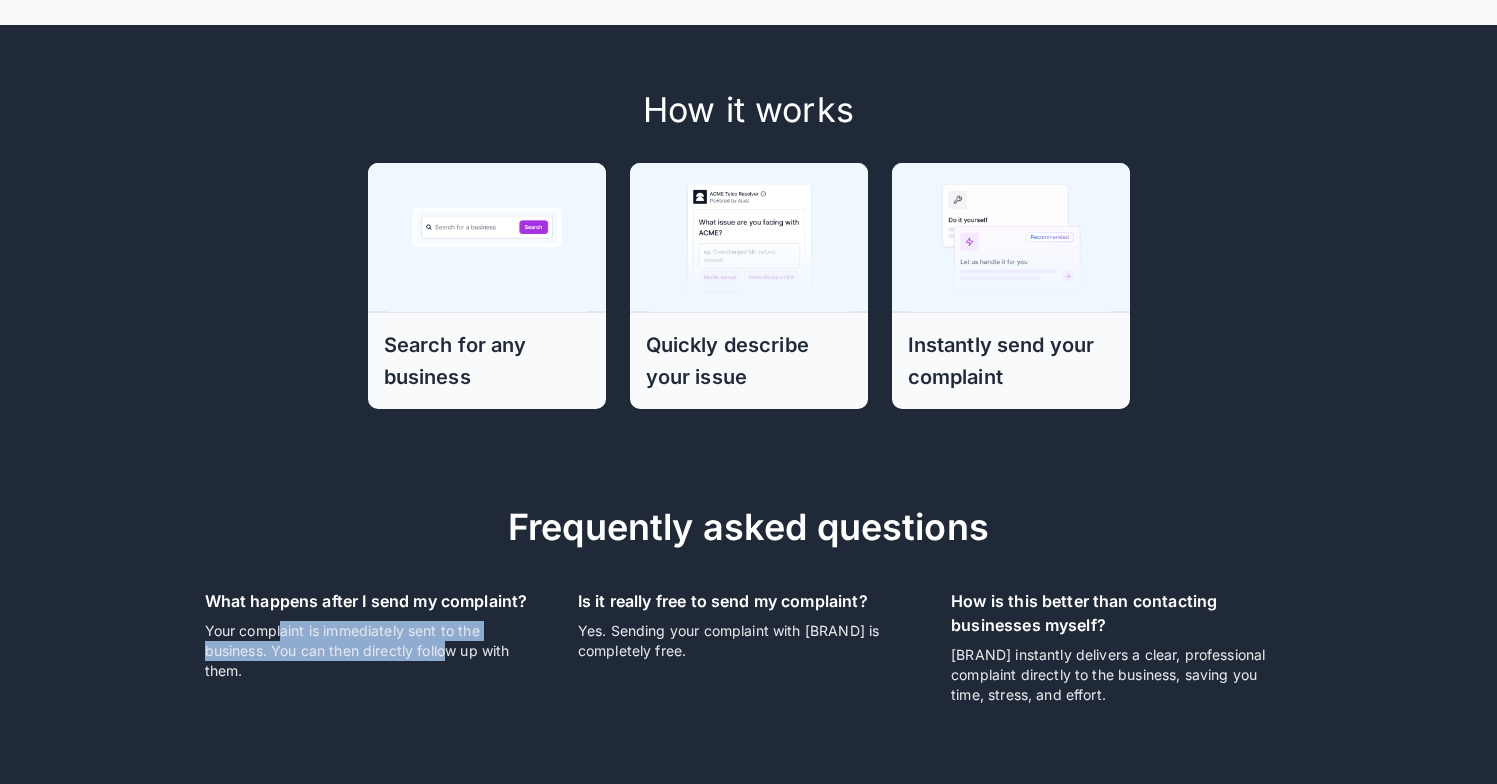 drag, startPoint x: 398, startPoint y: 619, endPoint x: 215, endPoint y: 603, distance: 183.69812 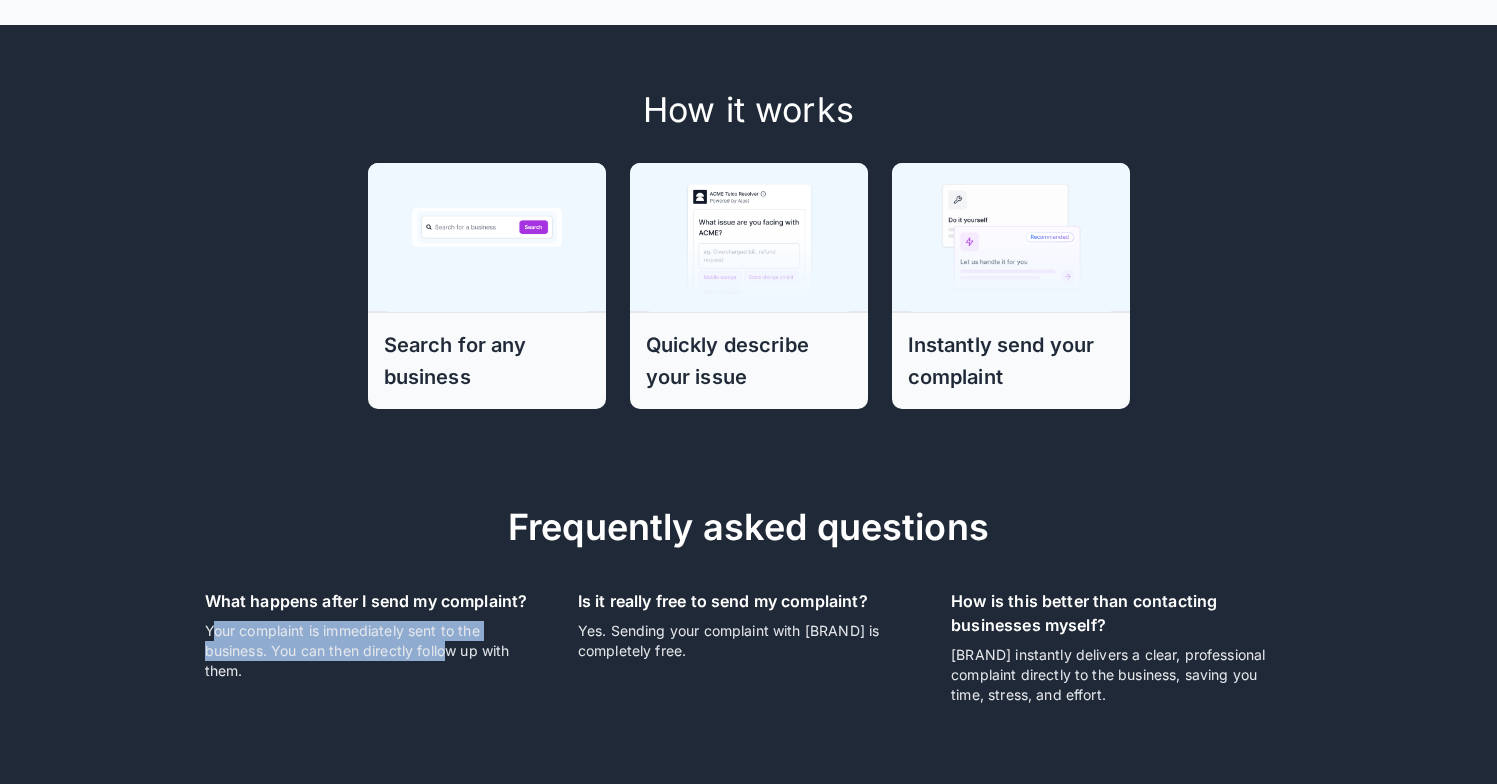 click on "Your complaint is immediately sent to the business. You can then directly follow up with them." at bounding box center (375, 651) 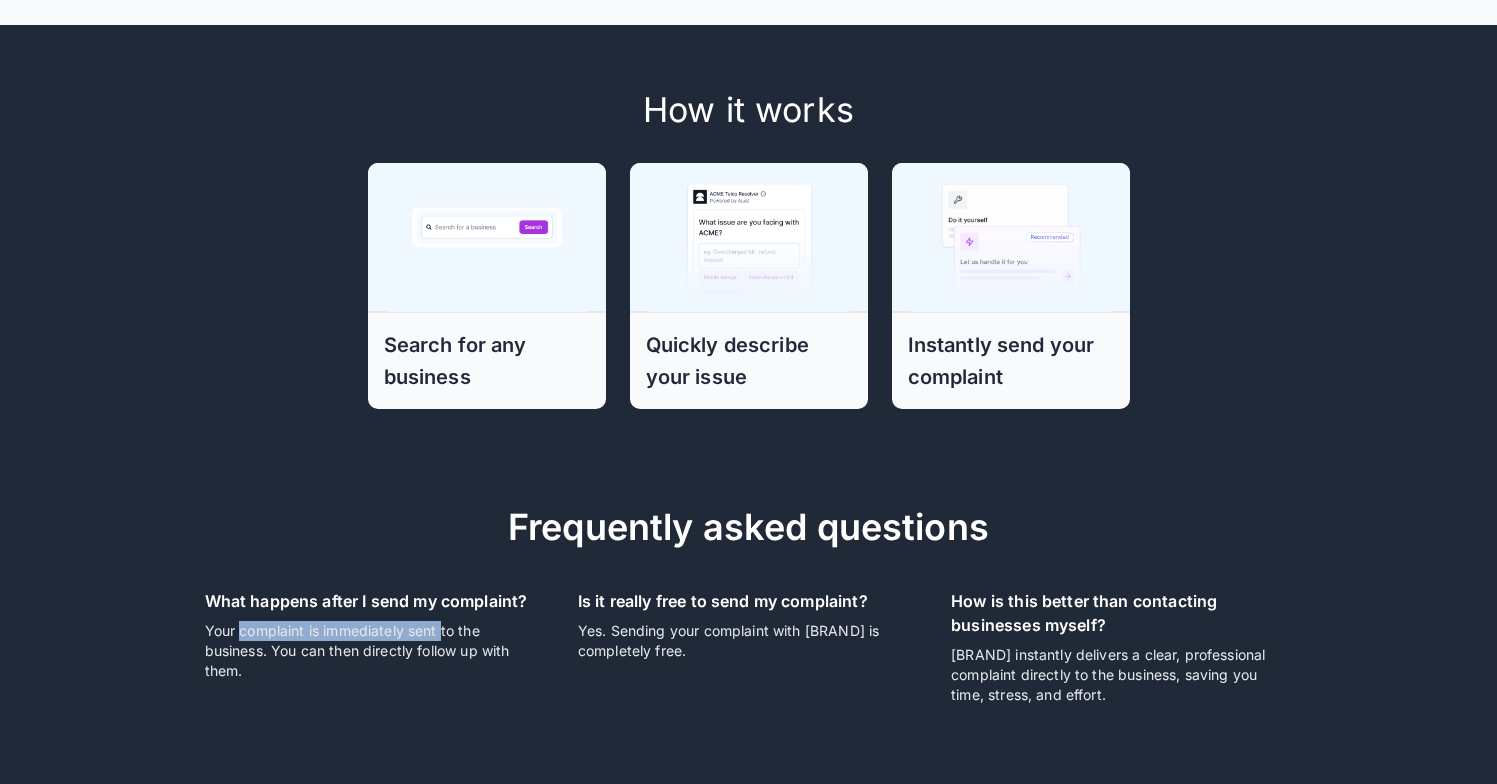 drag, startPoint x: 253, startPoint y: 596, endPoint x: 453, endPoint y: 613, distance: 200.7212 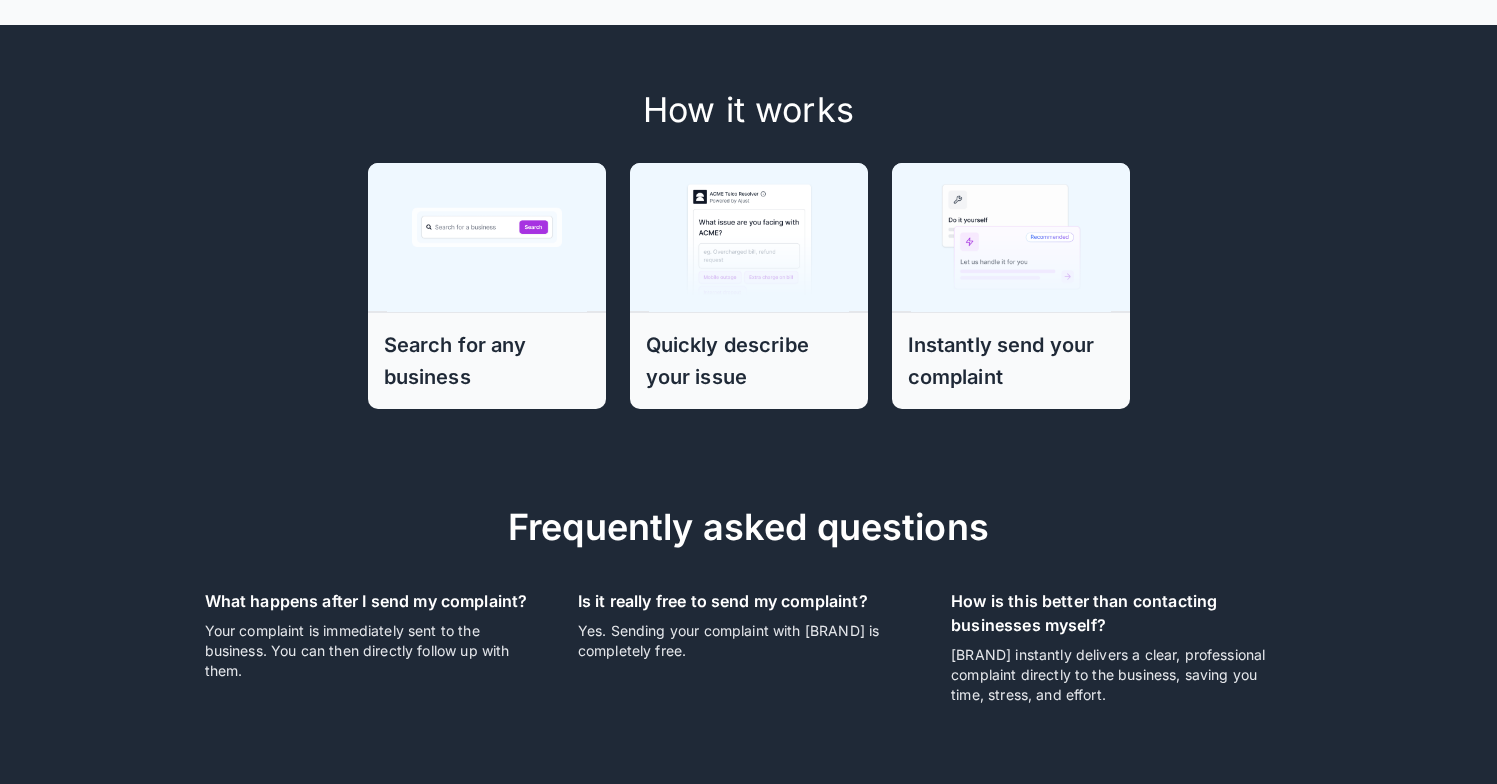 click on "Your complaint is immediately sent to the business. You can then directly follow up with them." at bounding box center (375, 651) 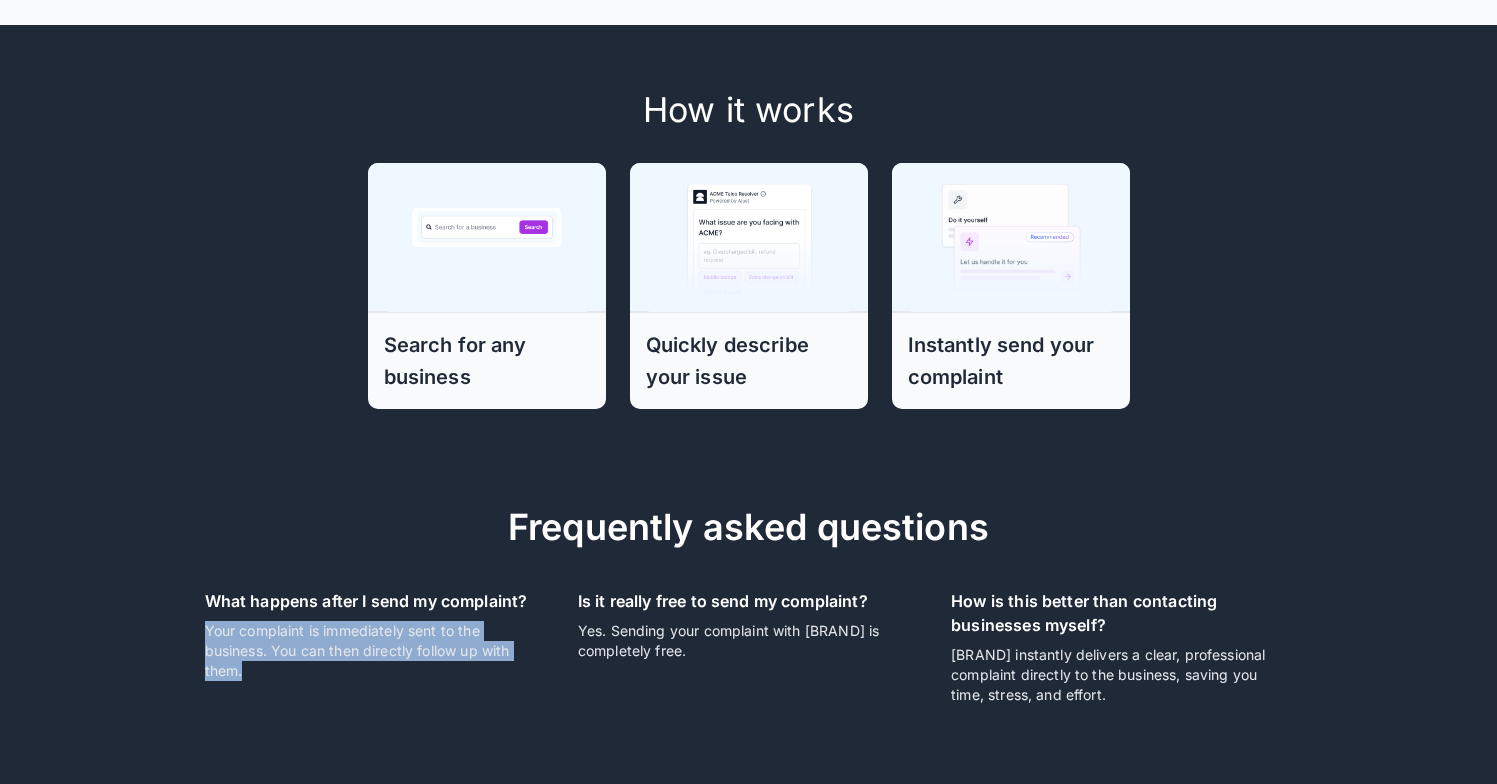 drag, startPoint x: 476, startPoint y: 657, endPoint x: 187, endPoint y: 600, distance: 294.56747 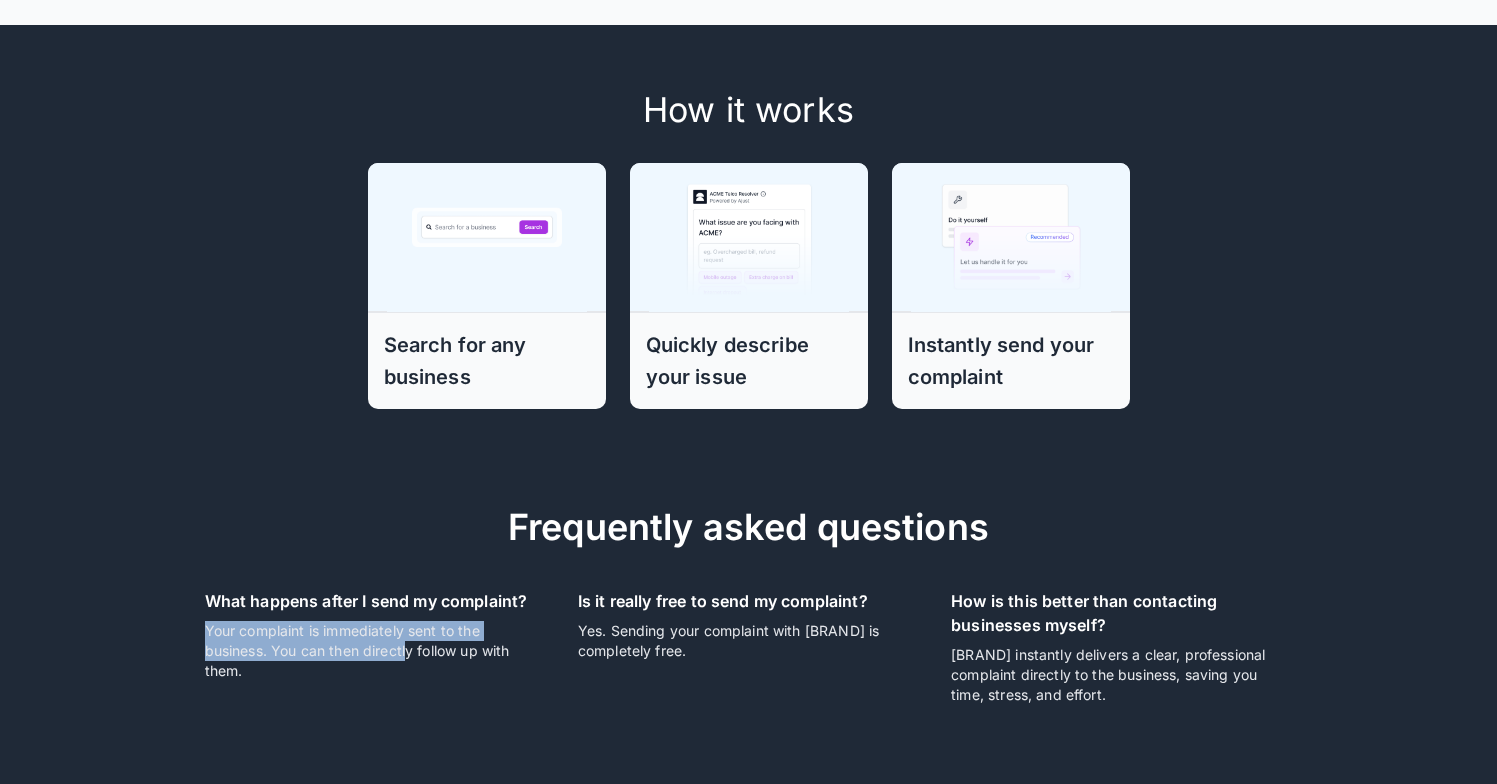 drag, startPoint x: 214, startPoint y: 604, endPoint x: 487, endPoint y: 642, distance: 275.632 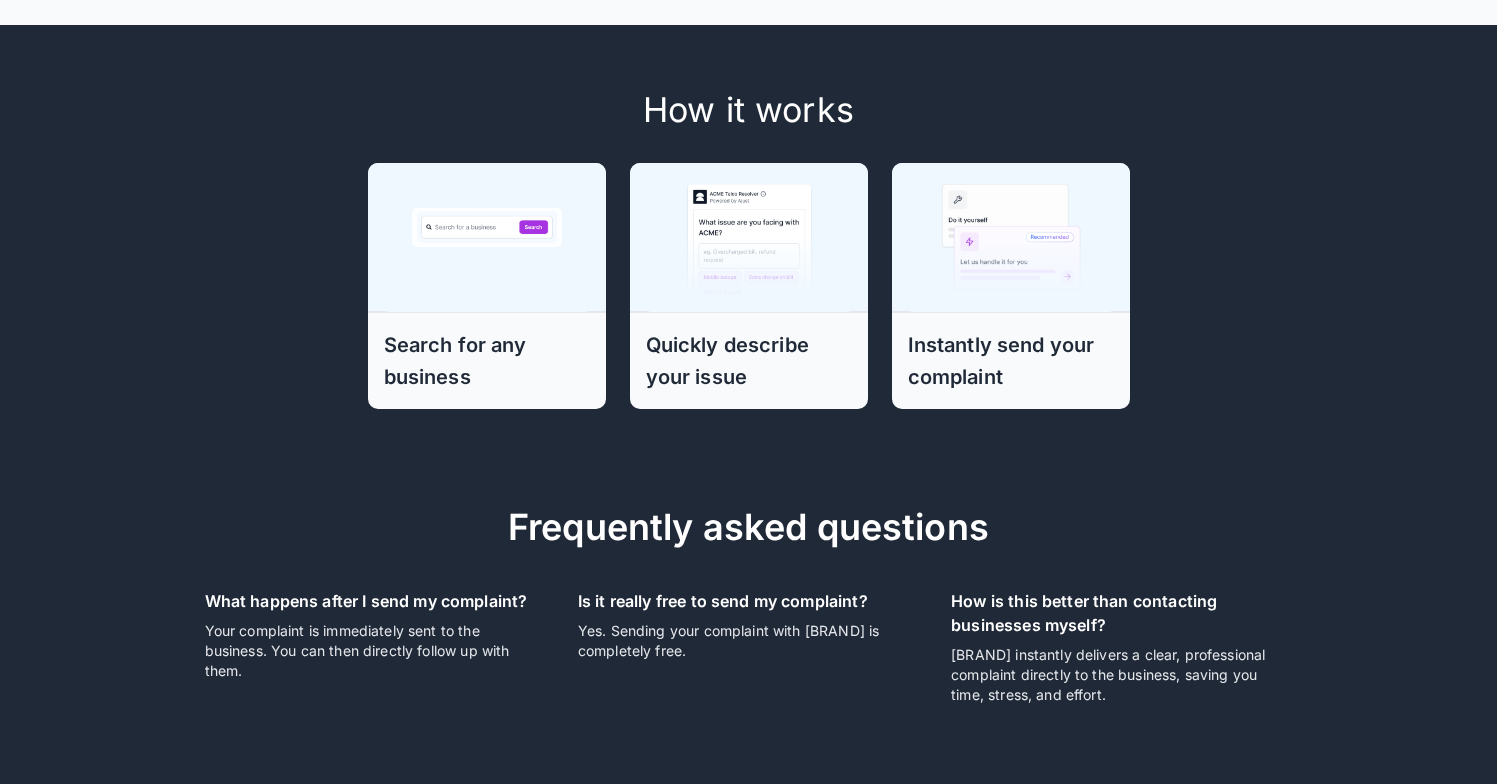 click on "Your complaint is immediately sent to the business. You can then directly follow up with them." at bounding box center (375, 651) 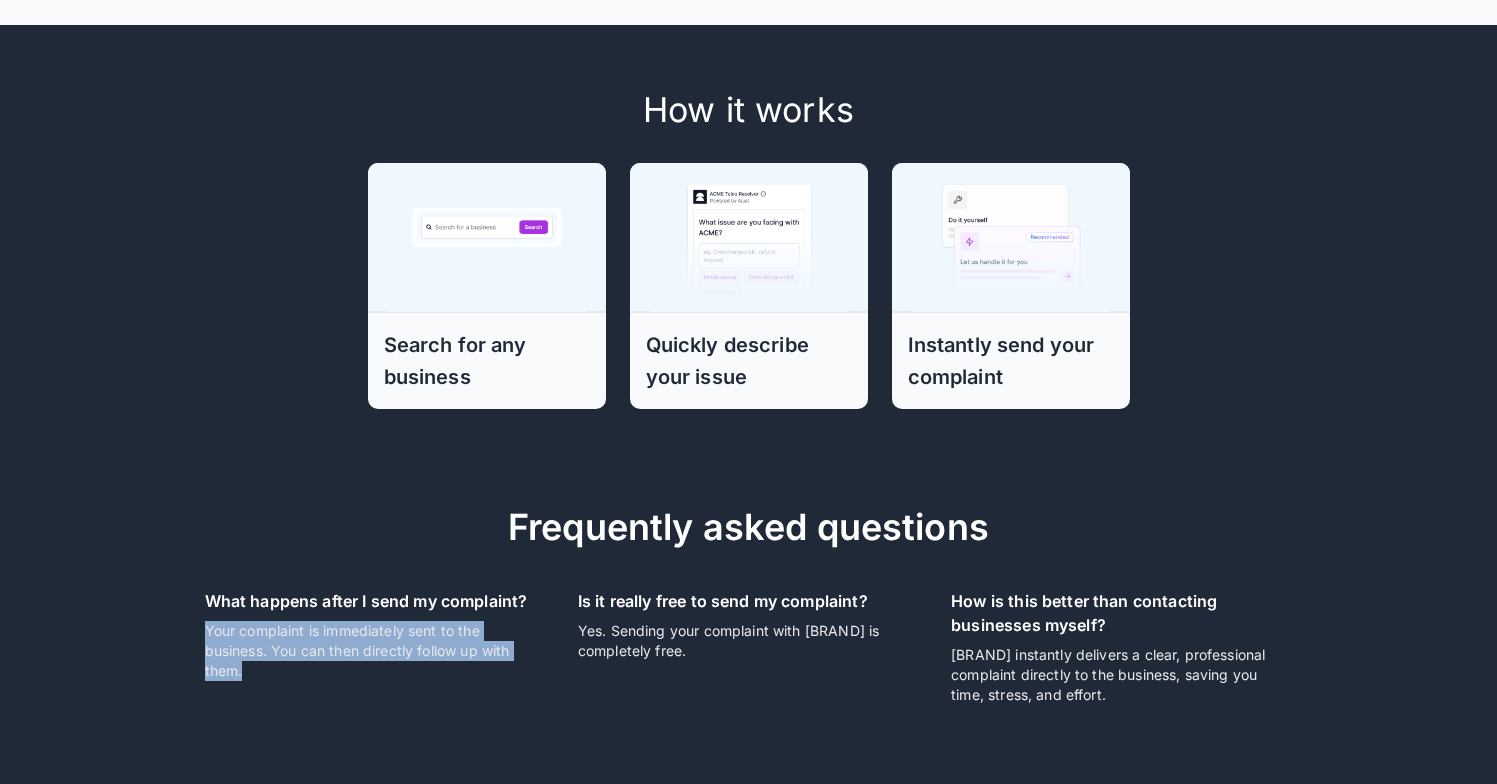 drag, startPoint x: 296, startPoint y: 638, endPoint x: 177, endPoint y: 607, distance: 122.97154 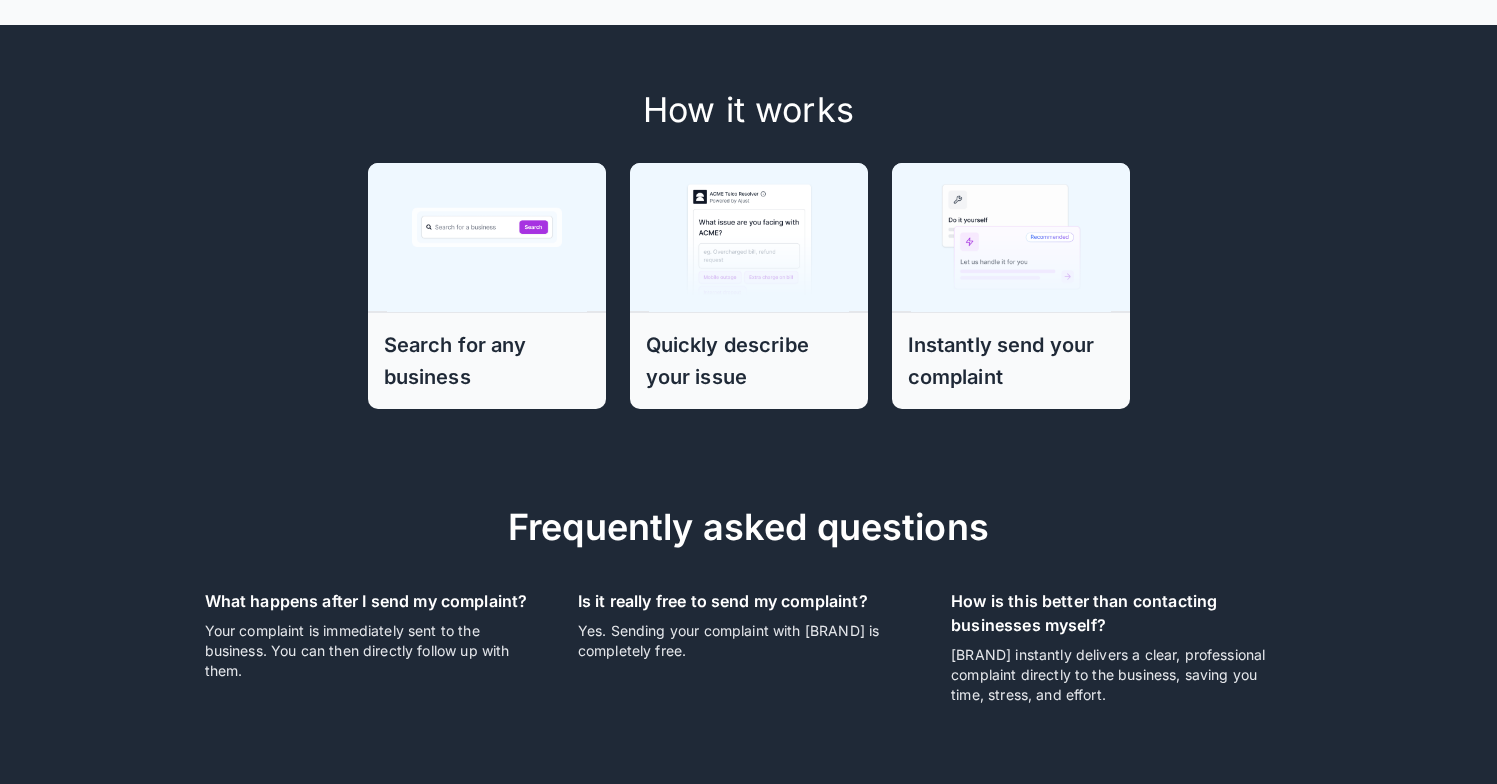 click on "What happens after I send my complaint? Your complaint is immediately sent to the business. You can then directly follow up with them." at bounding box center (359, 631) 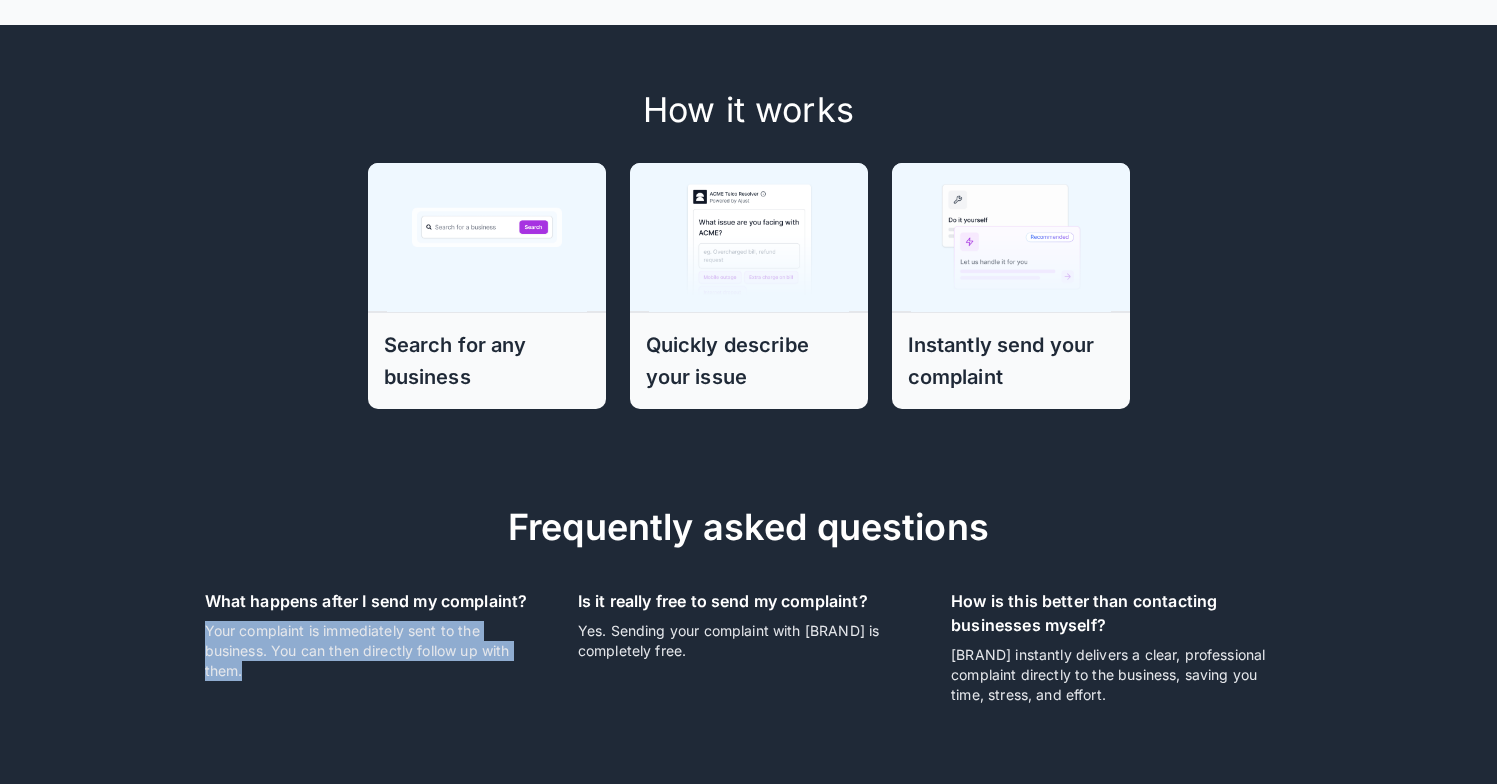 drag, startPoint x: 202, startPoint y: 614, endPoint x: 383, endPoint y: 644, distance: 183.46935 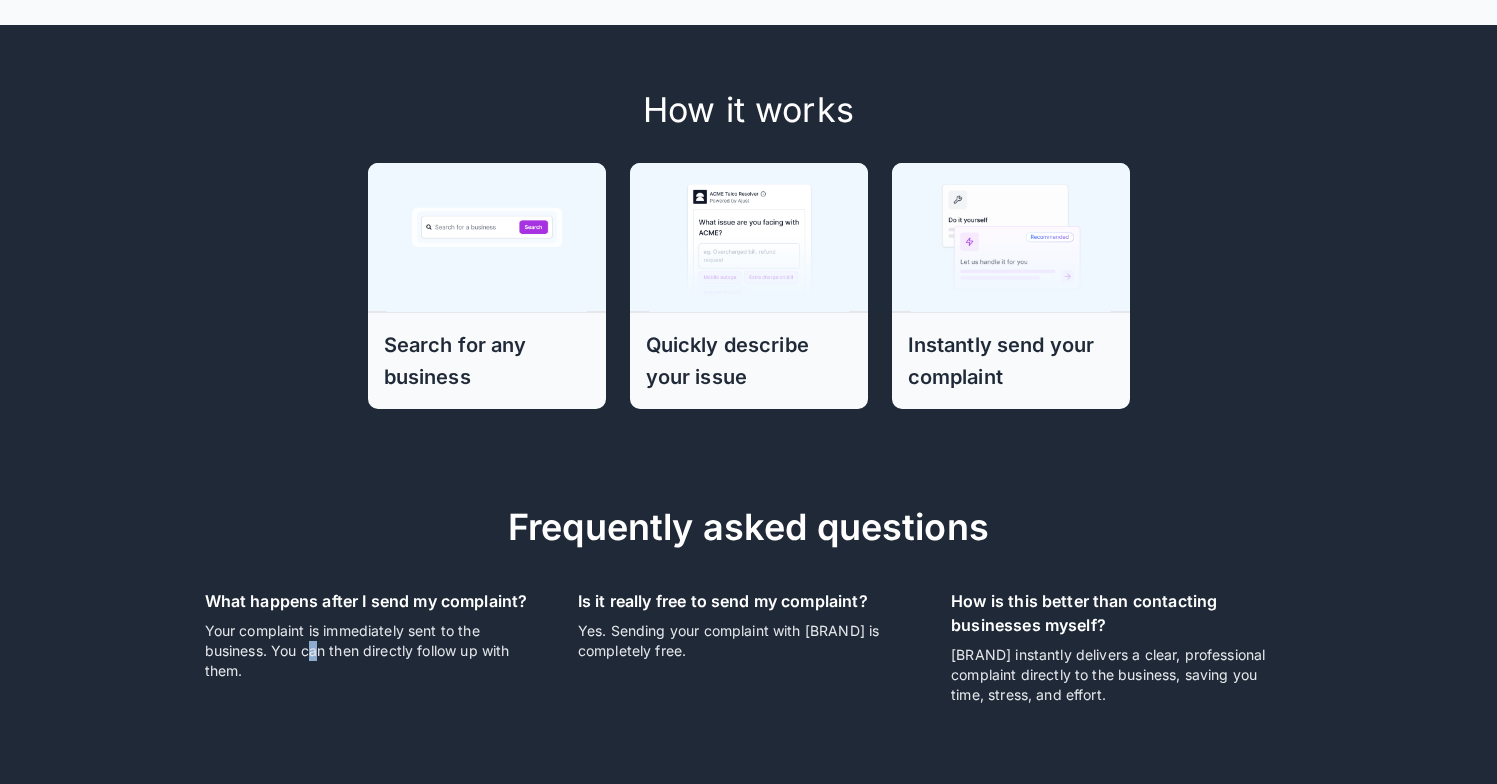 click on "Your complaint is immediately sent to the business. You can then directly follow up with them." at bounding box center (375, 651) 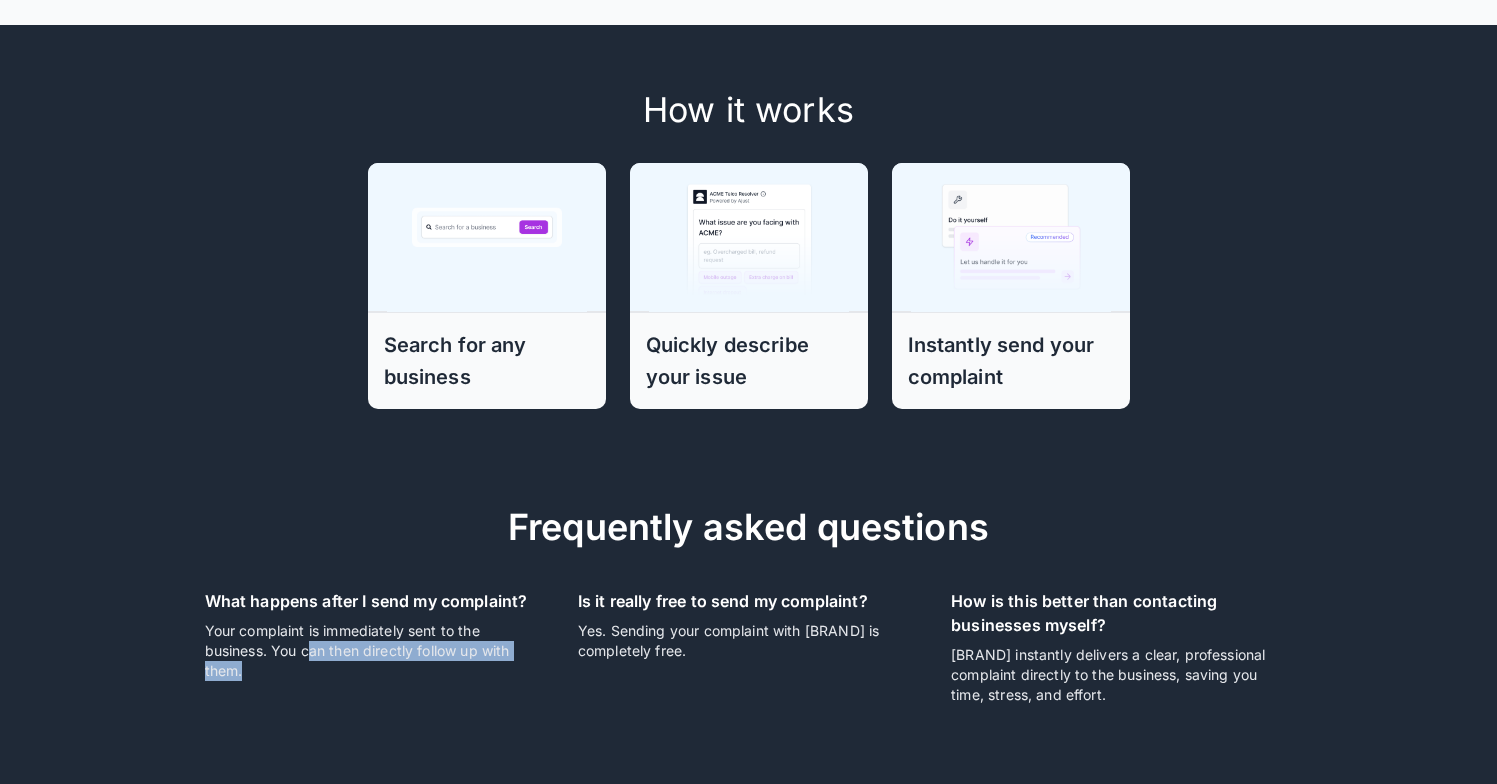 click on "Your complaint is immediately sent to the business. You can then directly follow up with them." at bounding box center [375, 651] 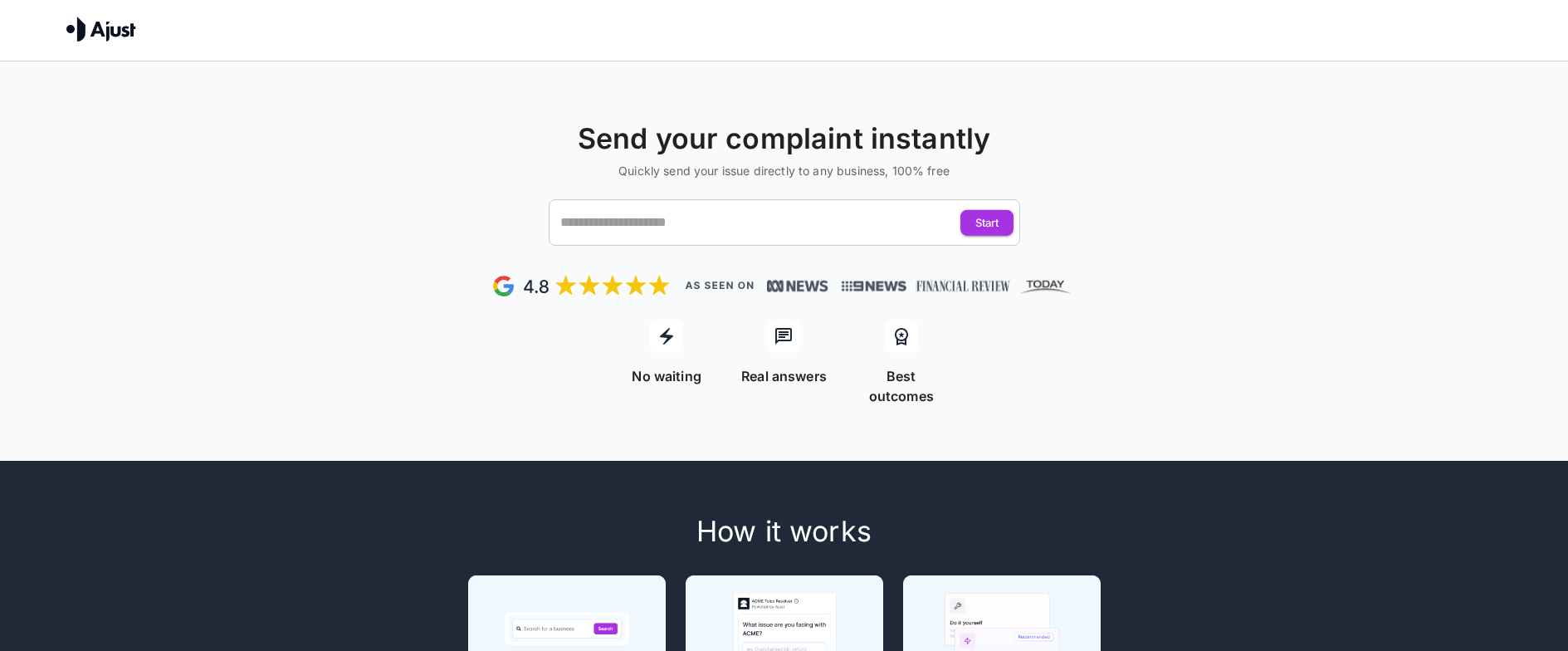 scroll, scrollTop: 0, scrollLeft: 0, axis: both 